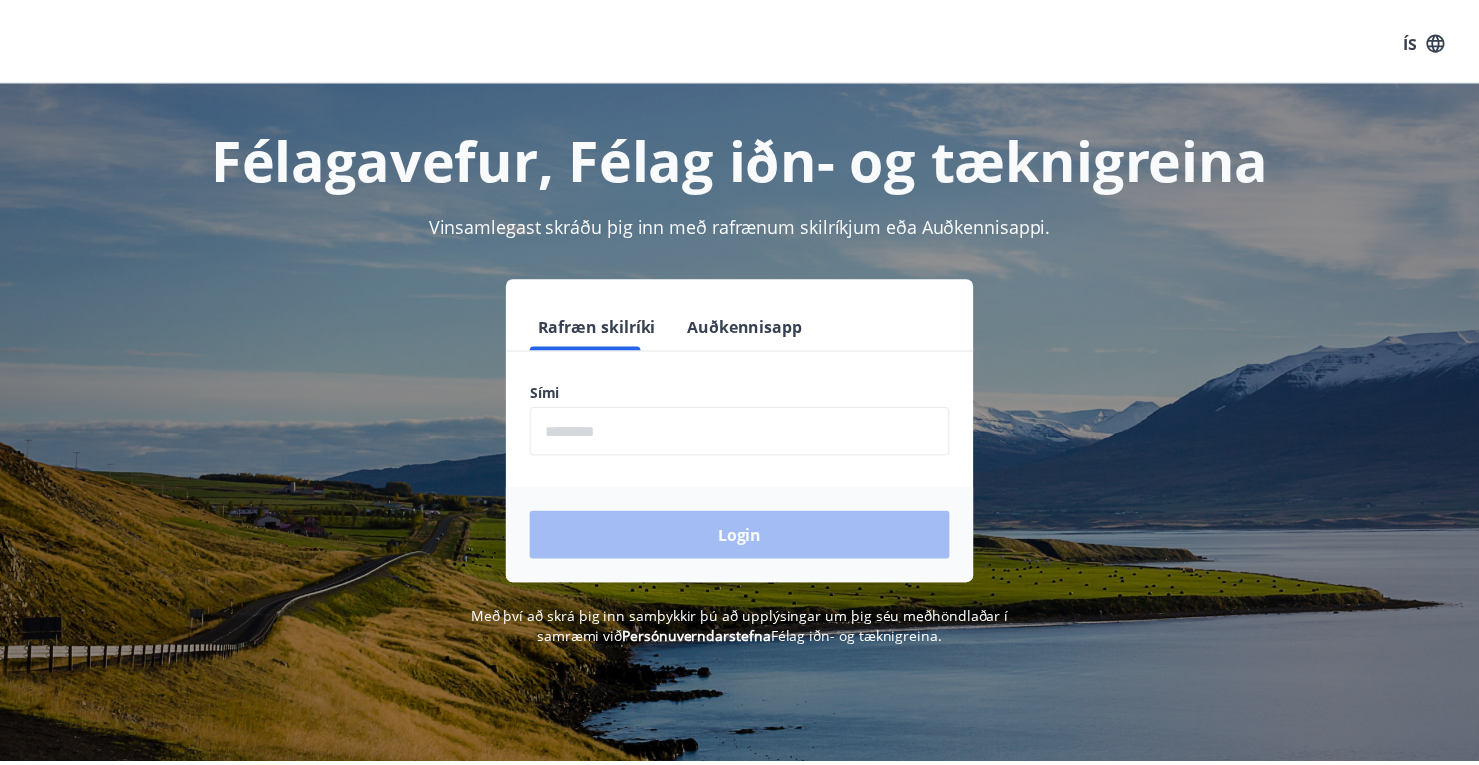 scroll, scrollTop: 0, scrollLeft: 0, axis: both 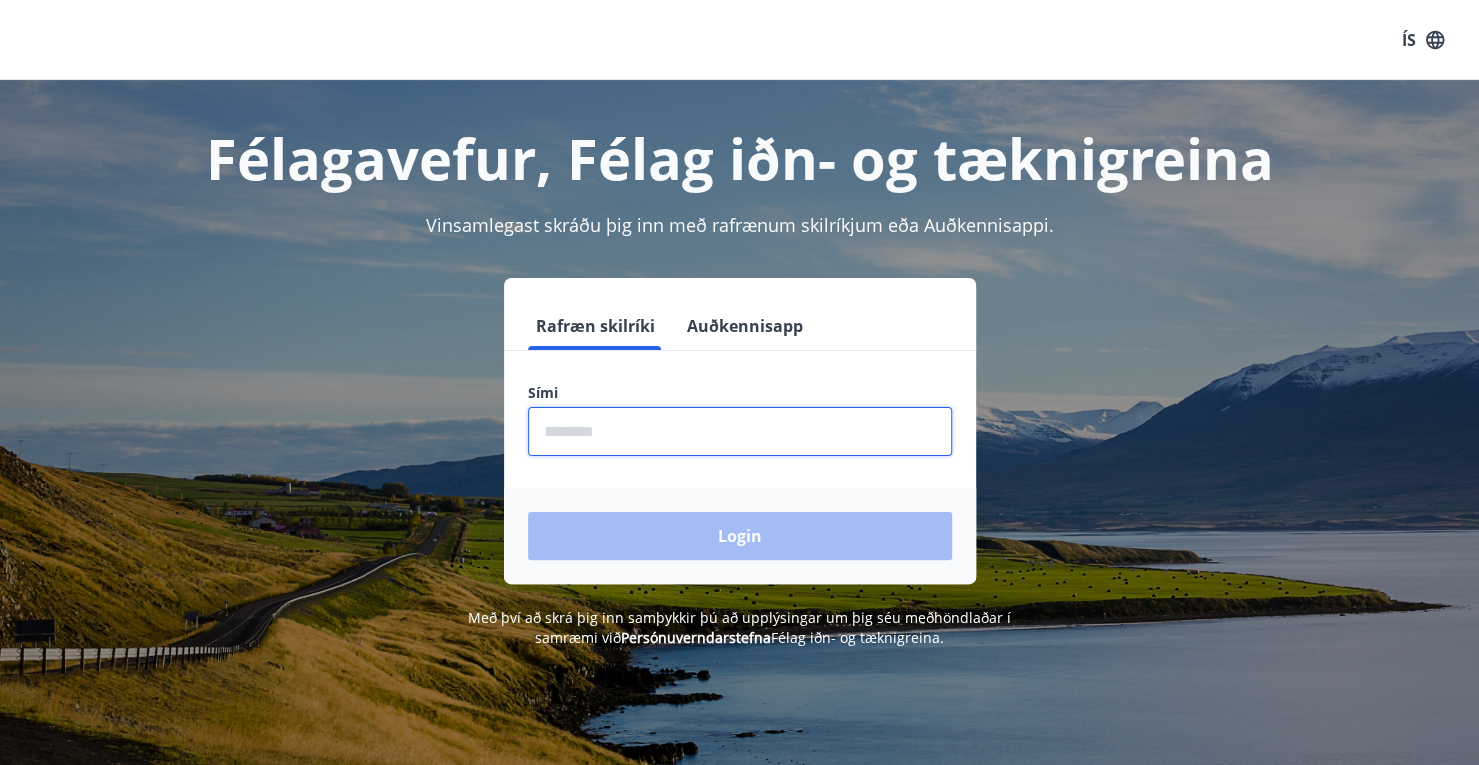 click at bounding box center (740, 431) 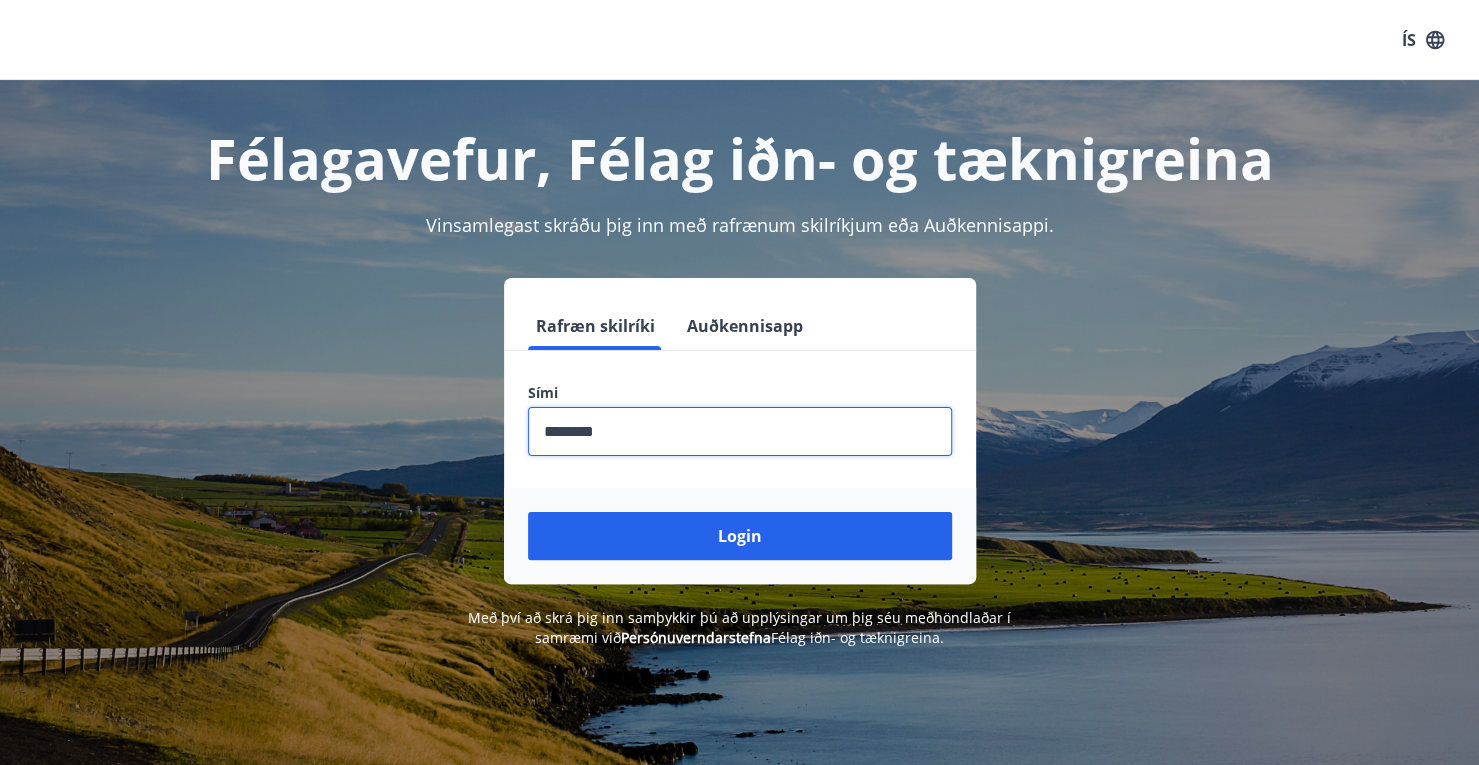 type on "********" 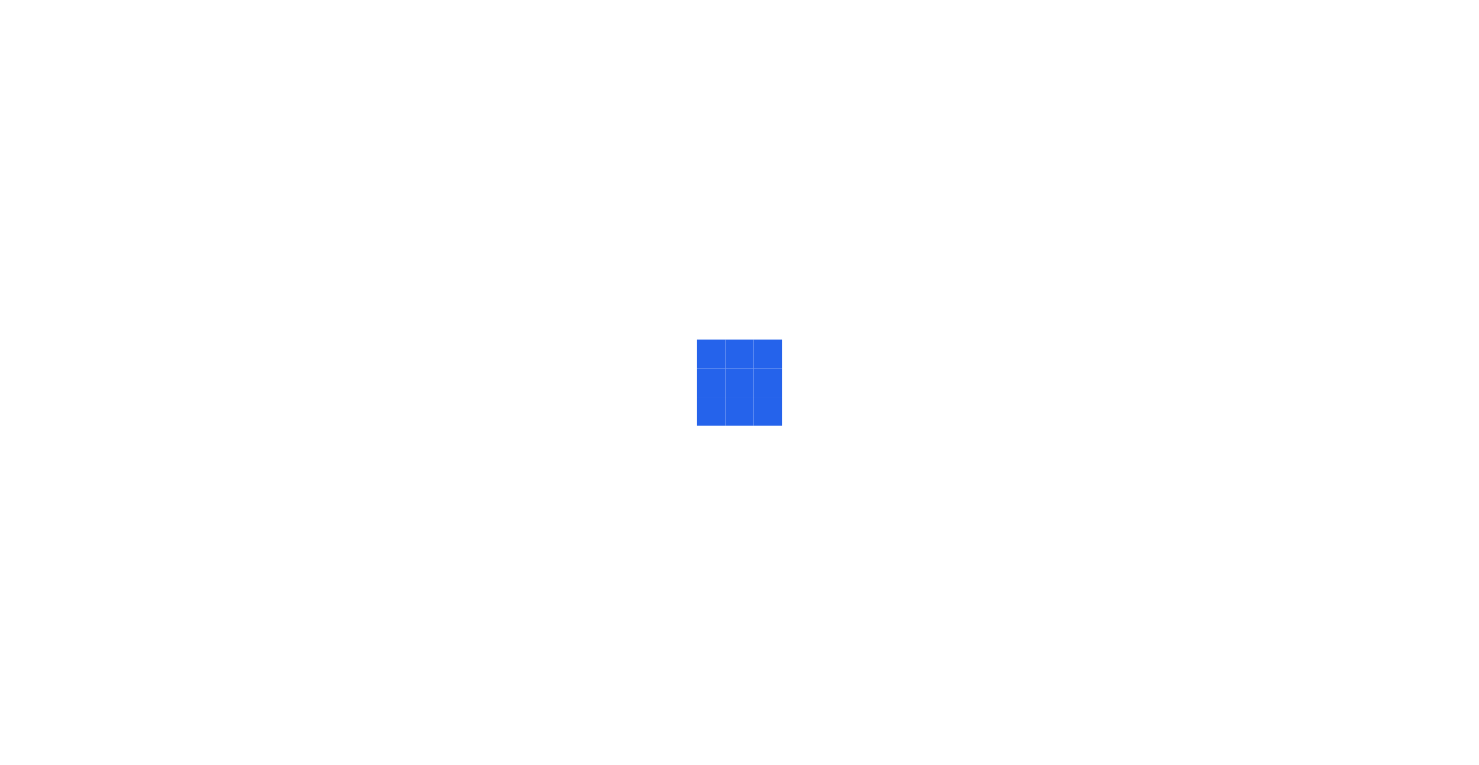 scroll, scrollTop: 0, scrollLeft: 0, axis: both 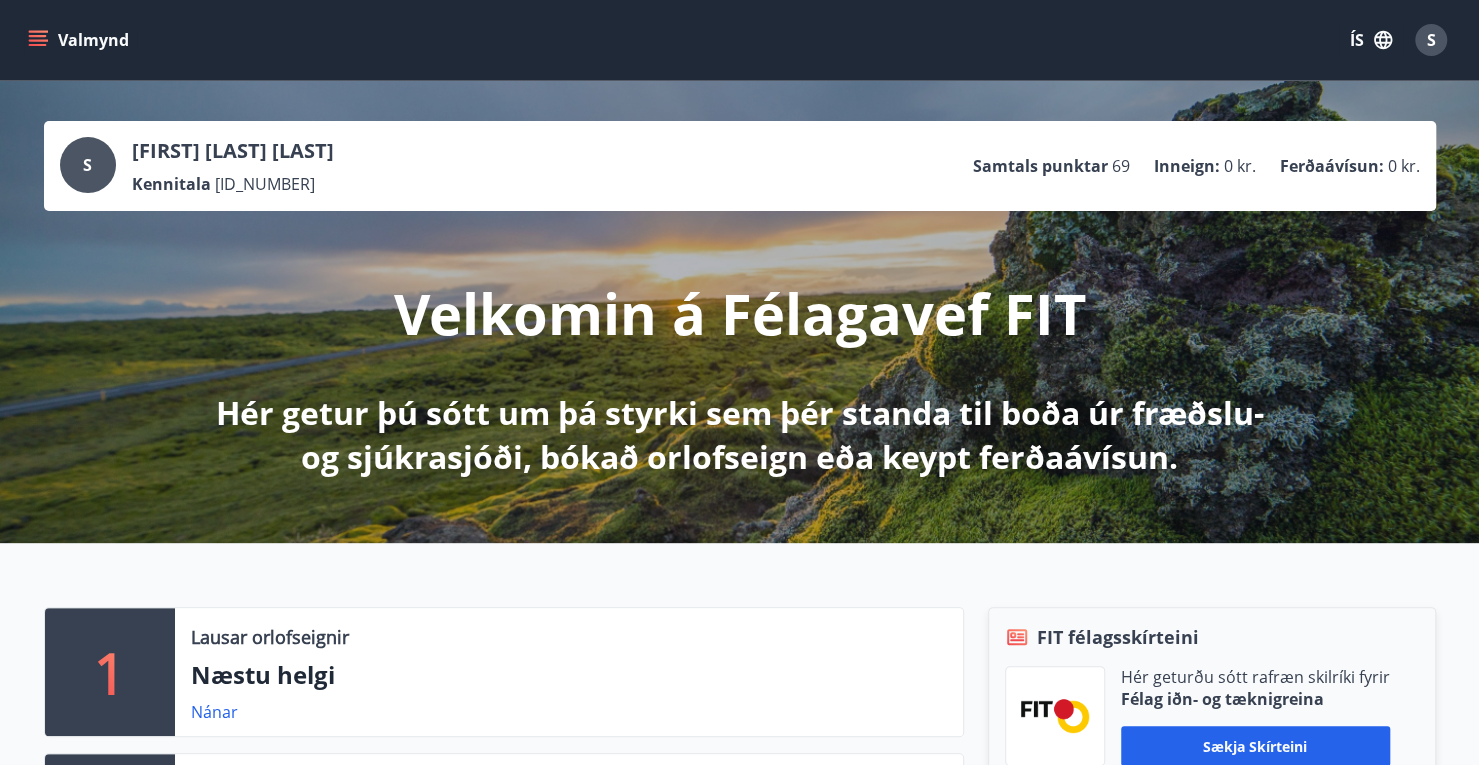 click 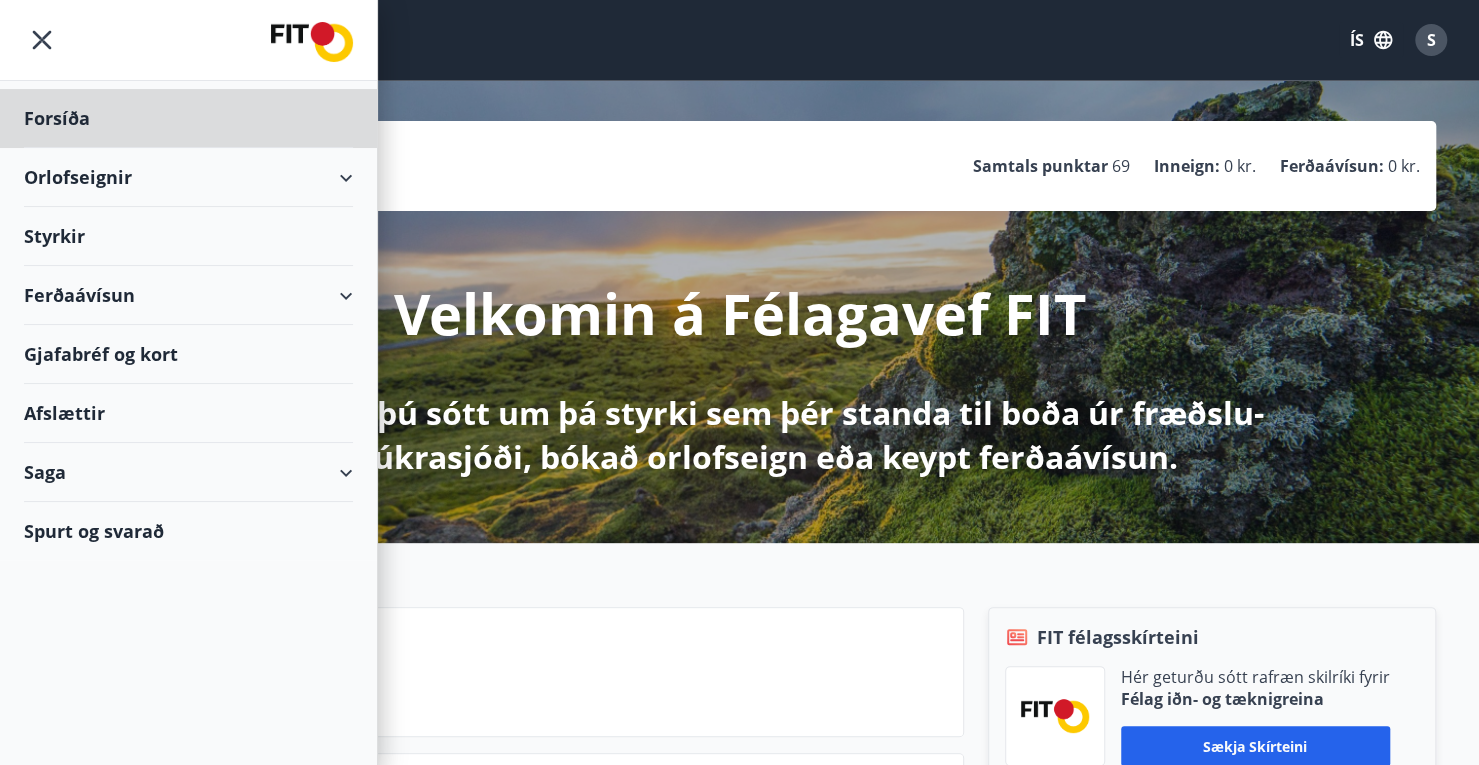 click on "Styrkir" at bounding box center [188, 118] 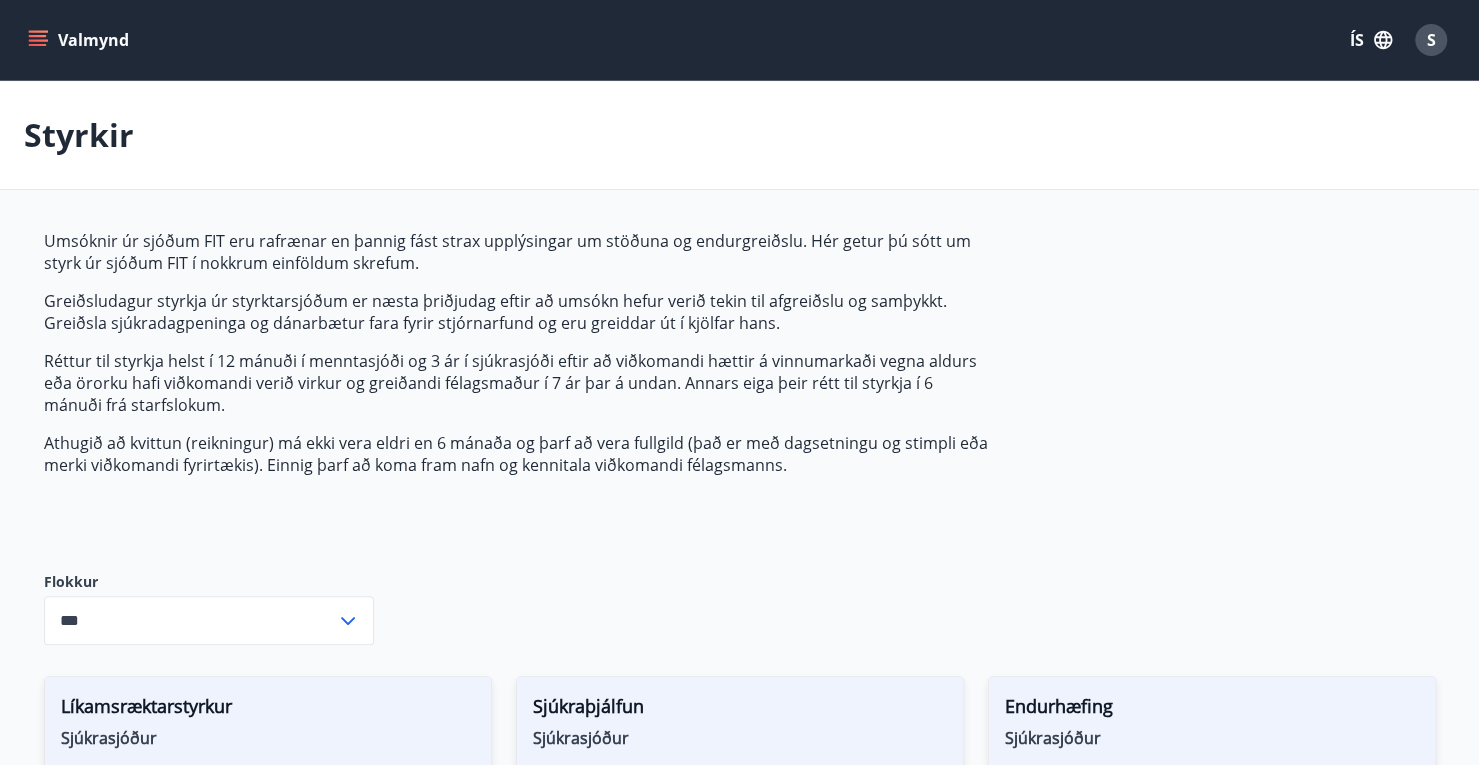 type on "***" 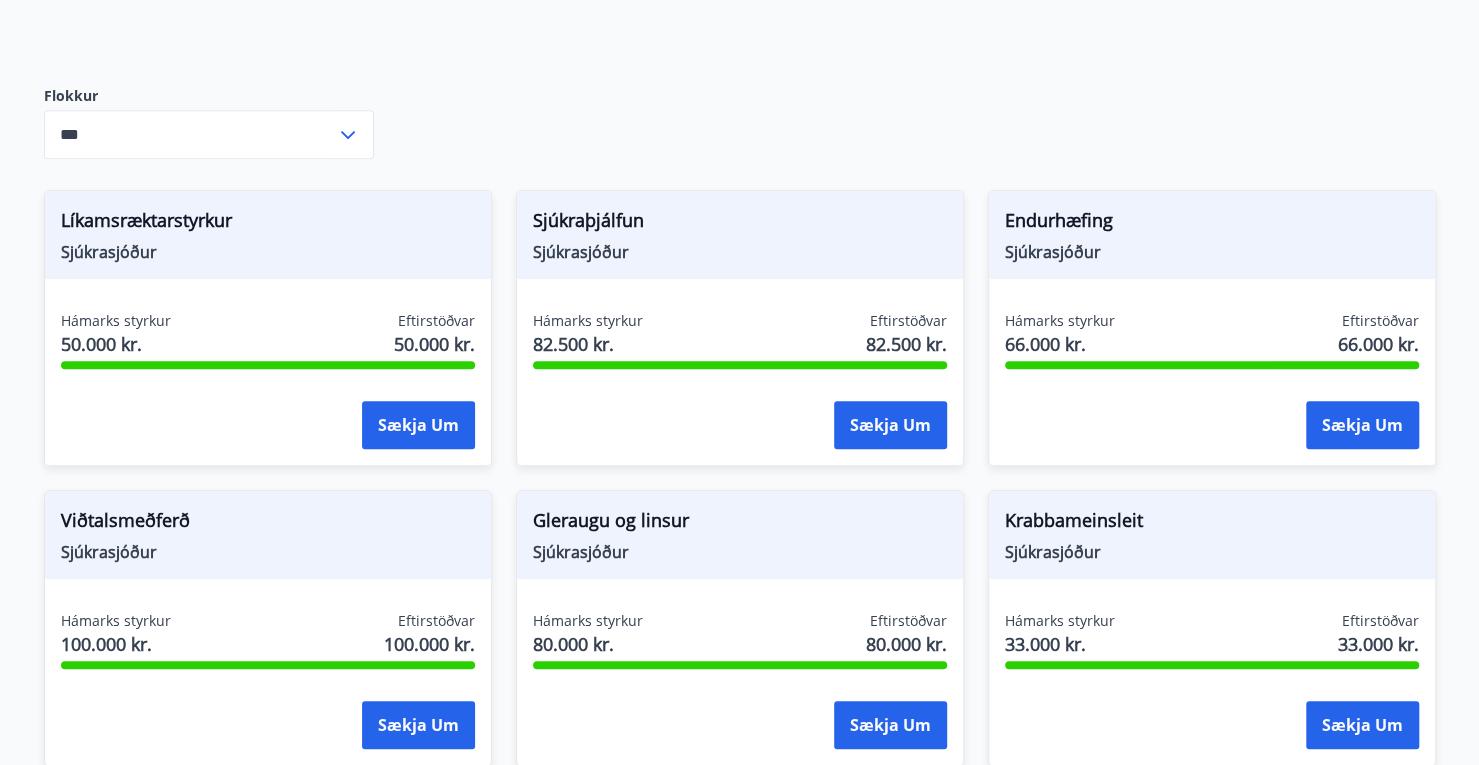 scroll, scrollTop: 456, scrollLeft: 0, axis: vertical 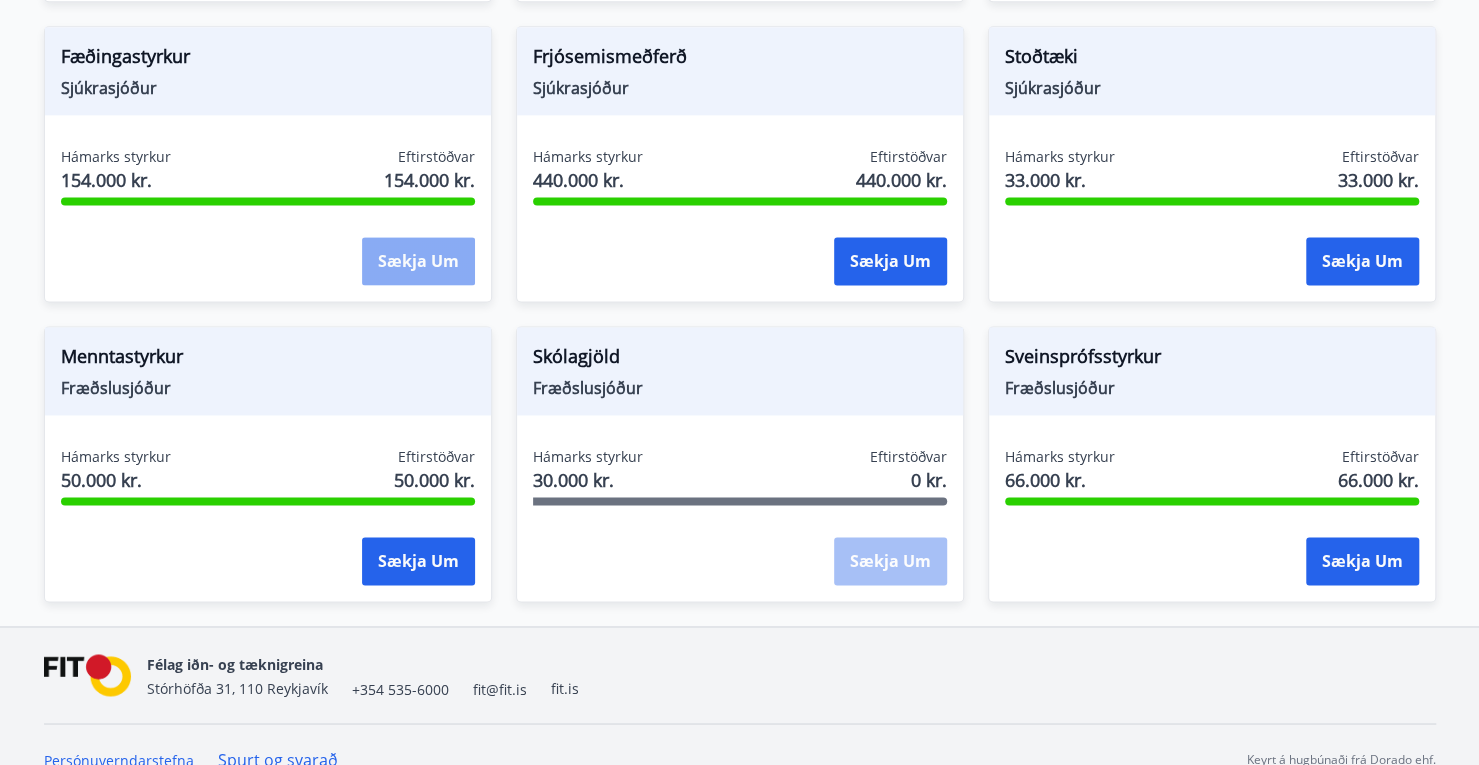 click on "Sækja um" at bounding box center [418, 261] 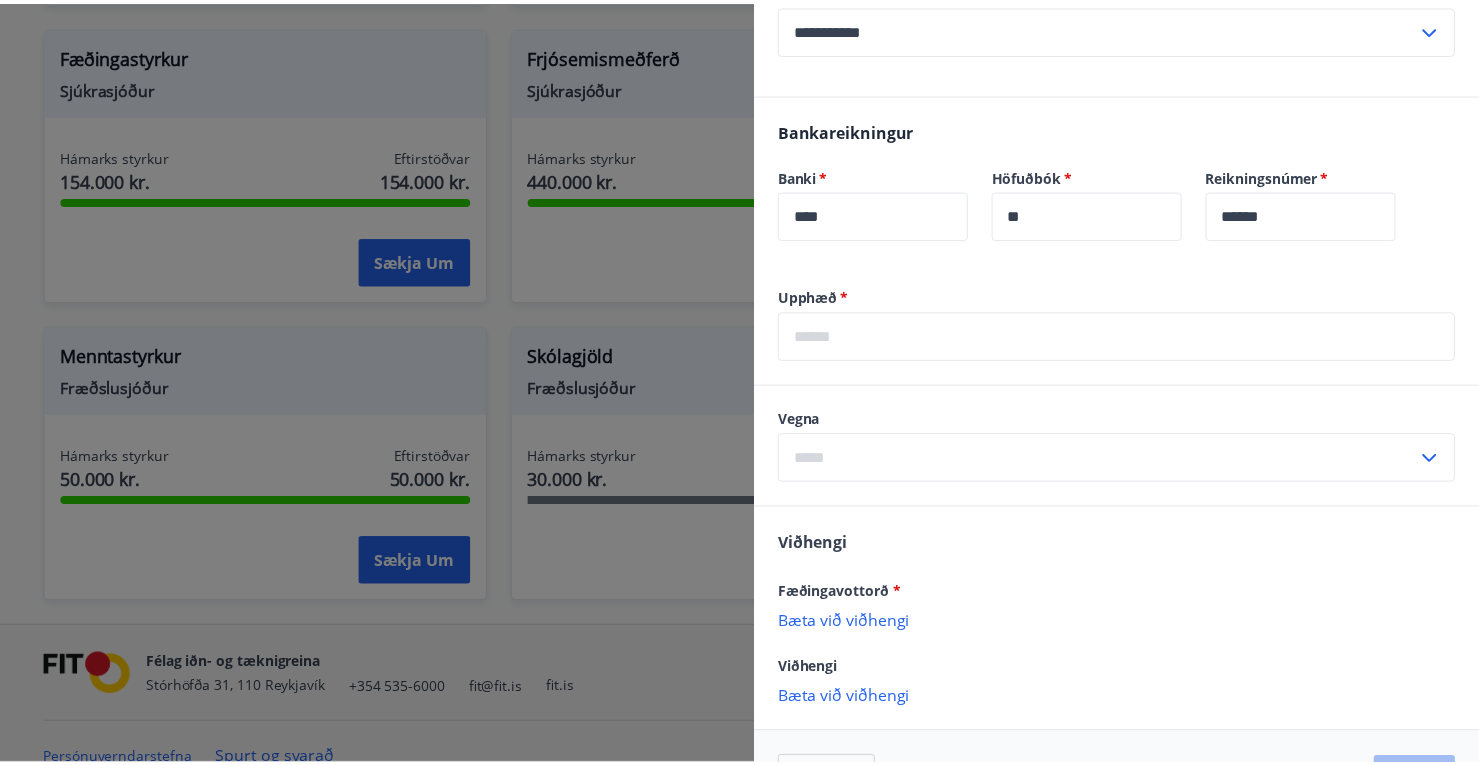 scroll, scrollTop: 712, scrollLeft: 0, axis: vertical 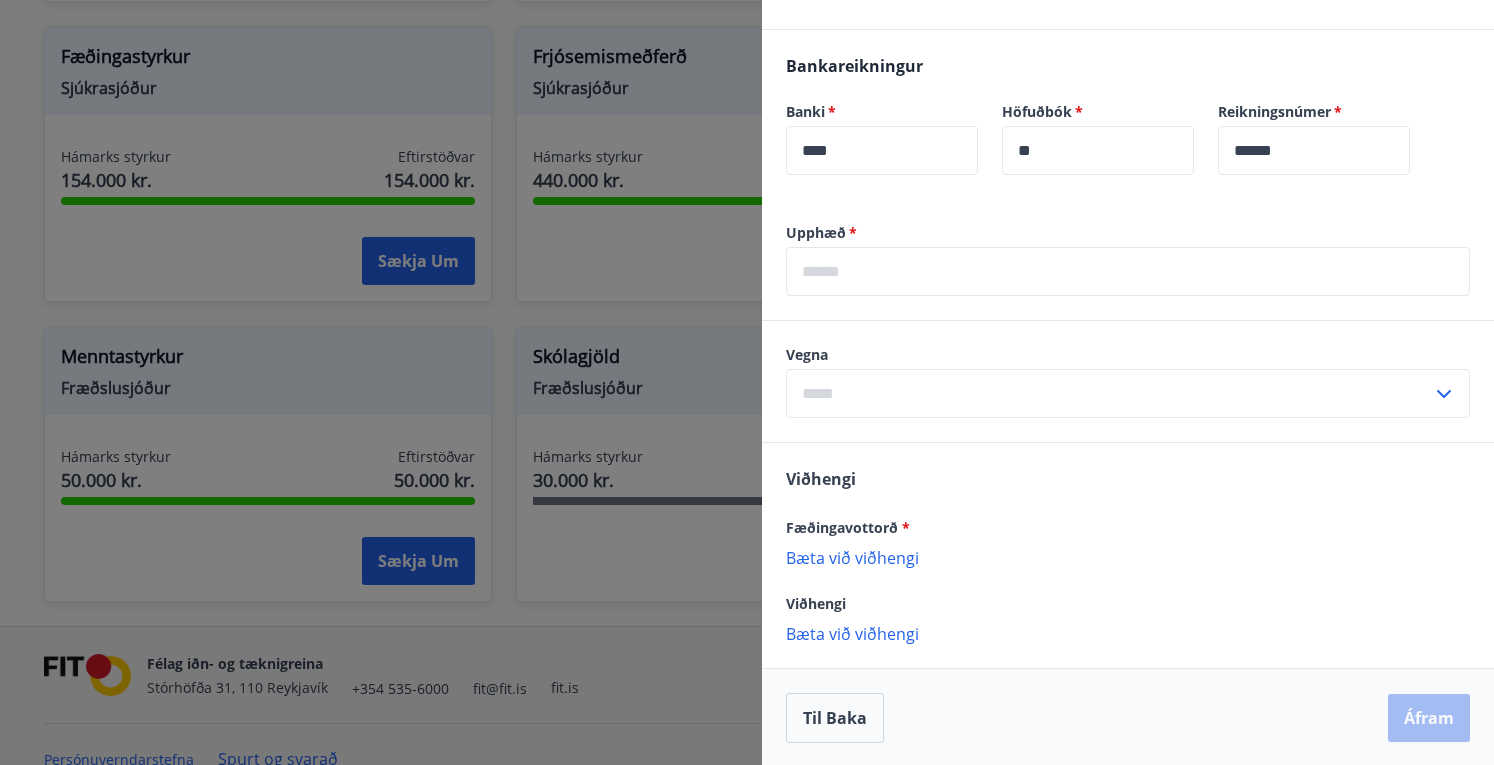 click at bounding box center (747, 382) 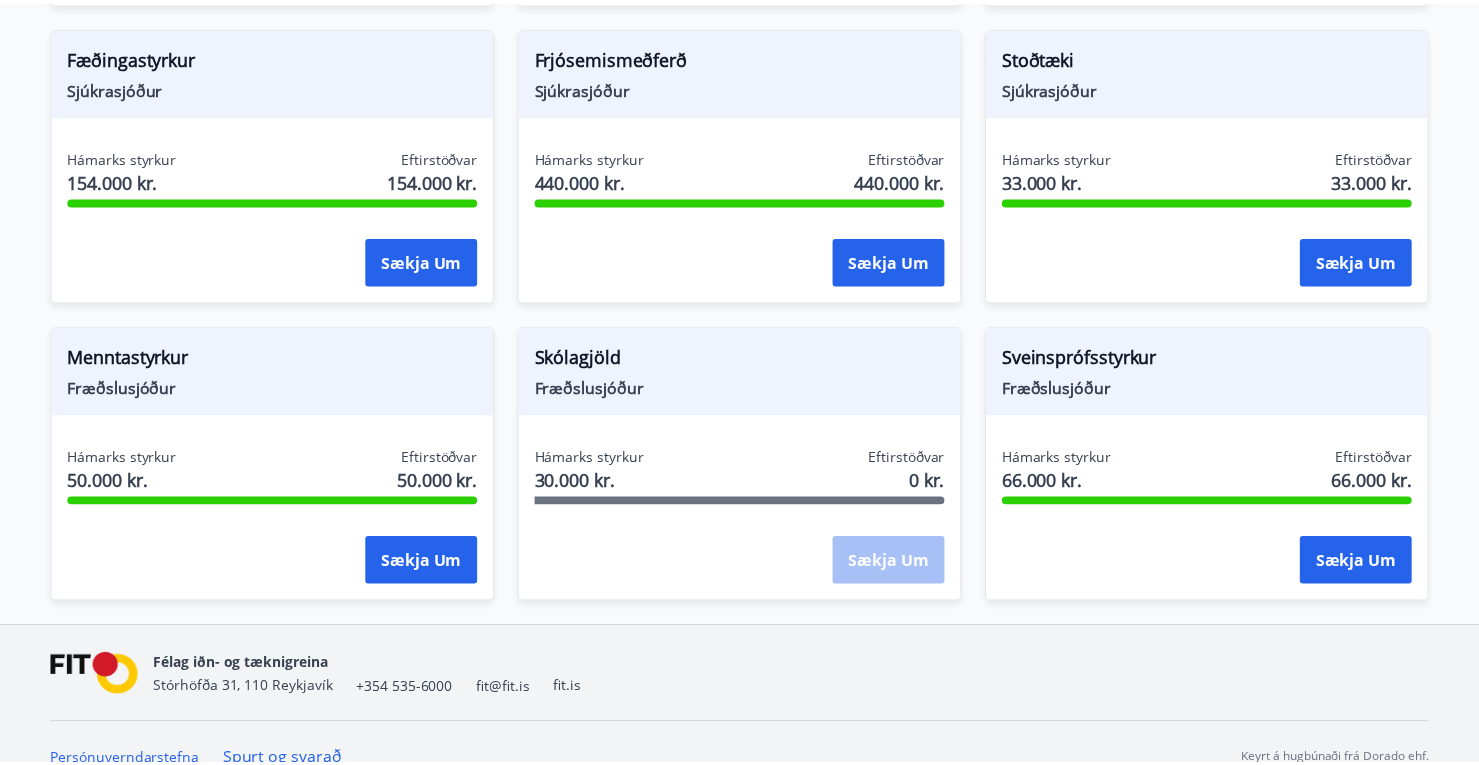 scroll, scrollTop: 0, scrollLeft: 0, axis: both 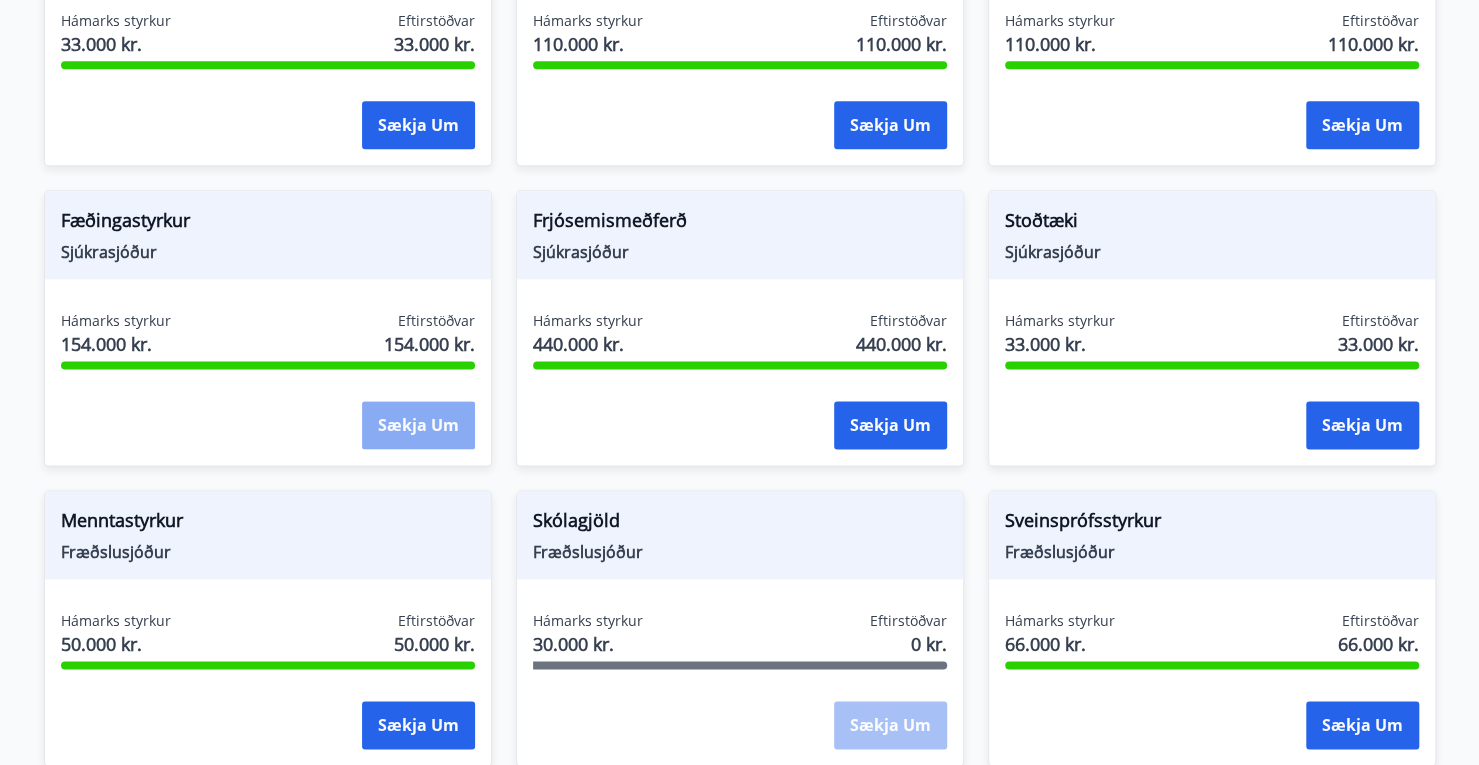 click on "Sækja um" at bounding box center [418, 425] 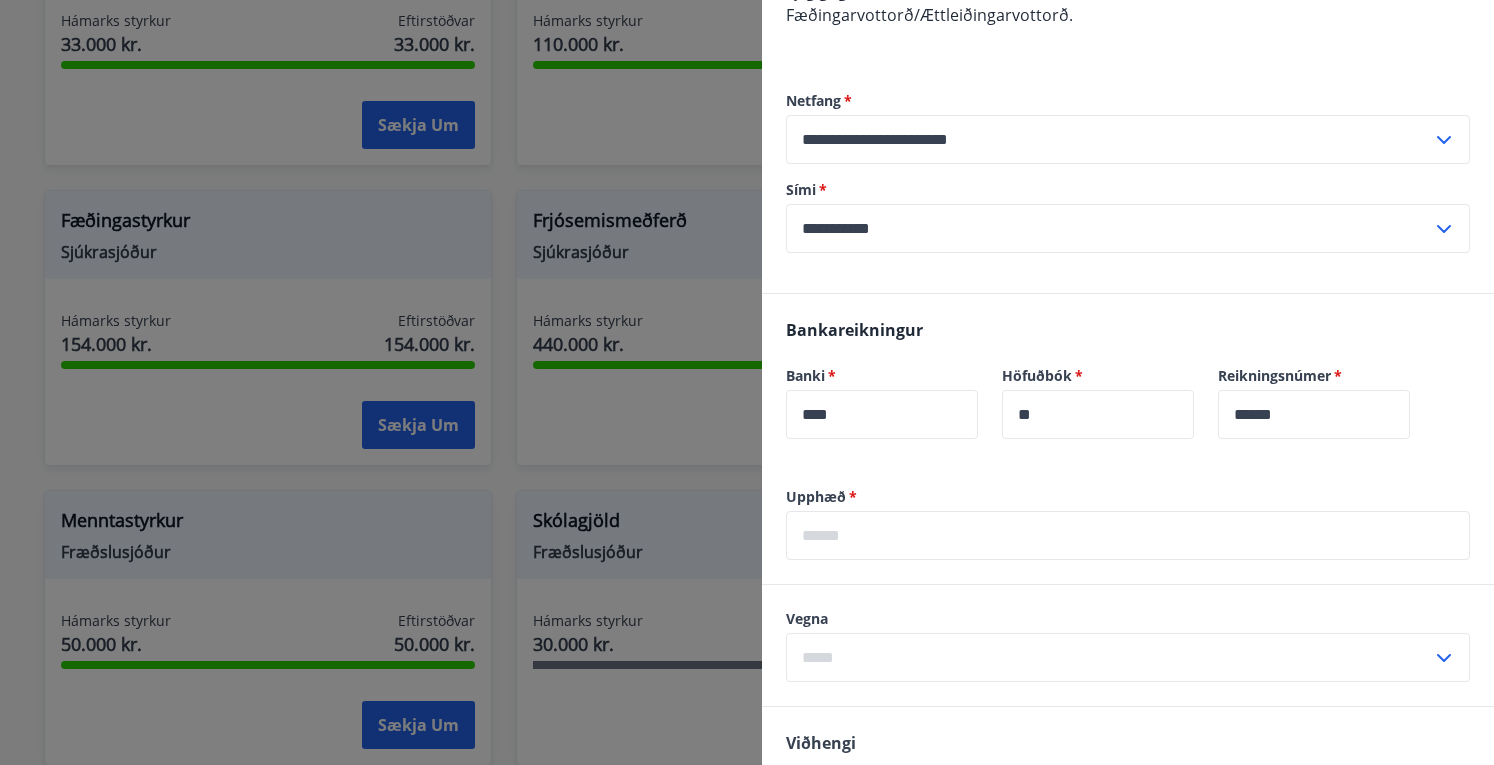 scroll, scrollTop: 473, scrollLeft: 0, axis: vertical 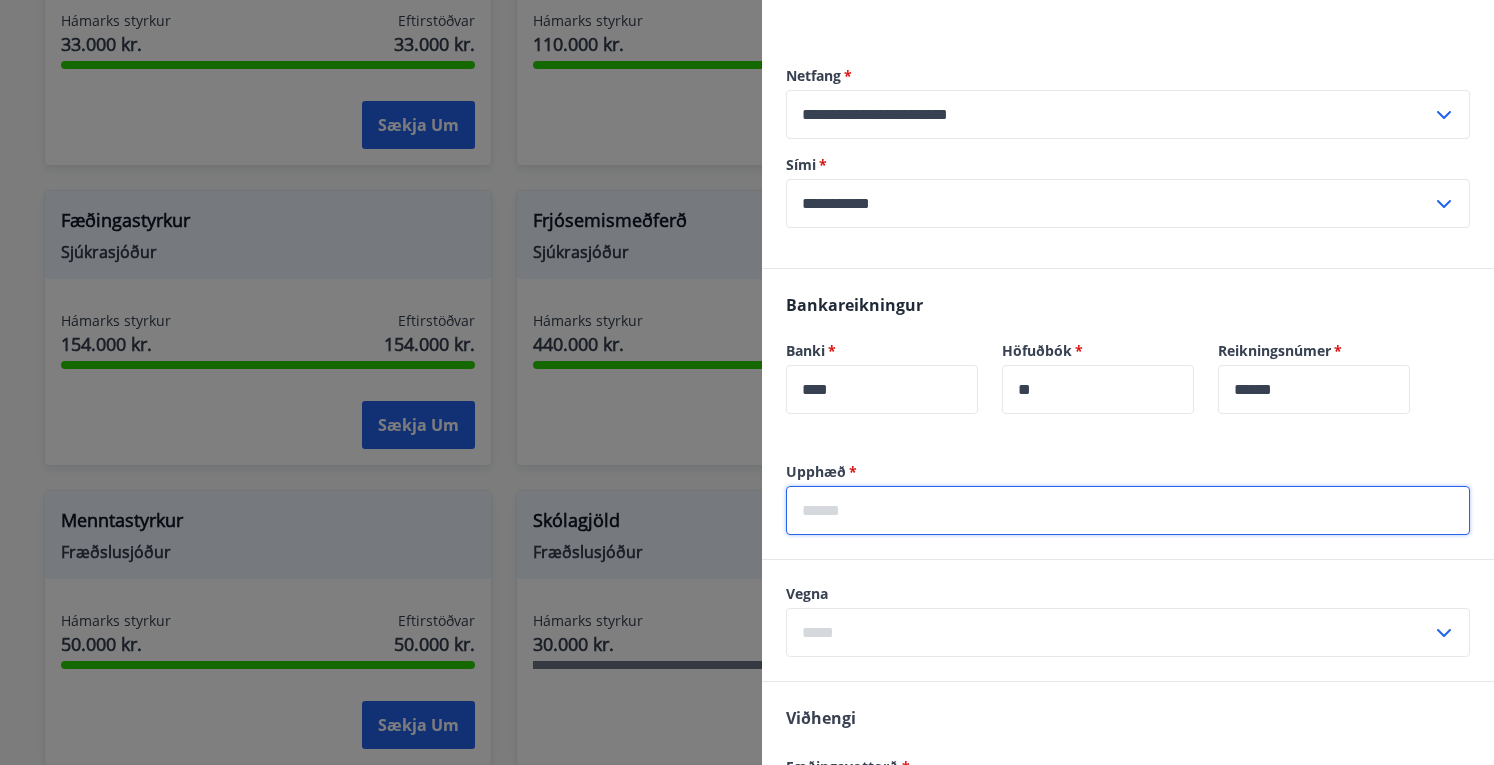 click at bounding box center (1128, 510) 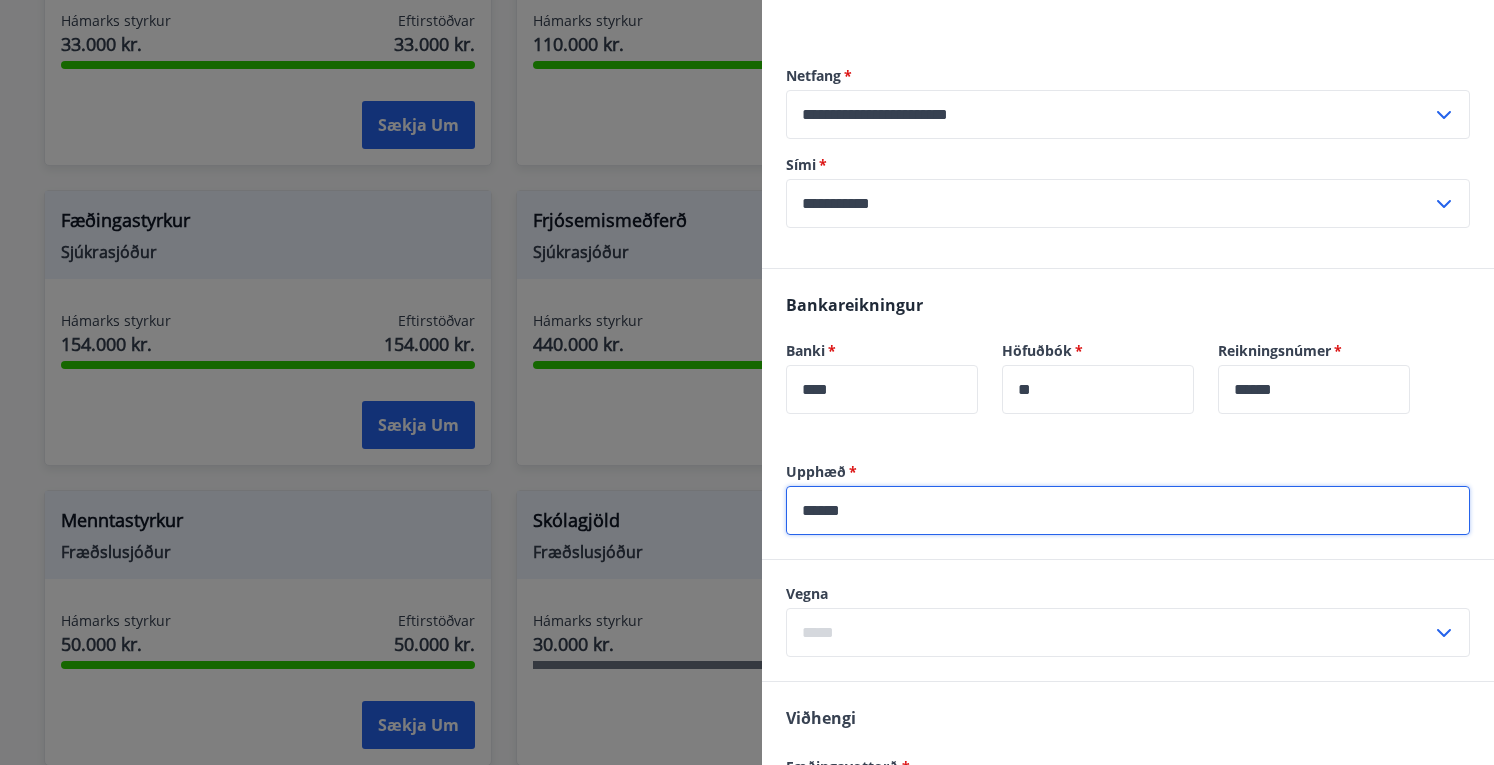 type on "******" 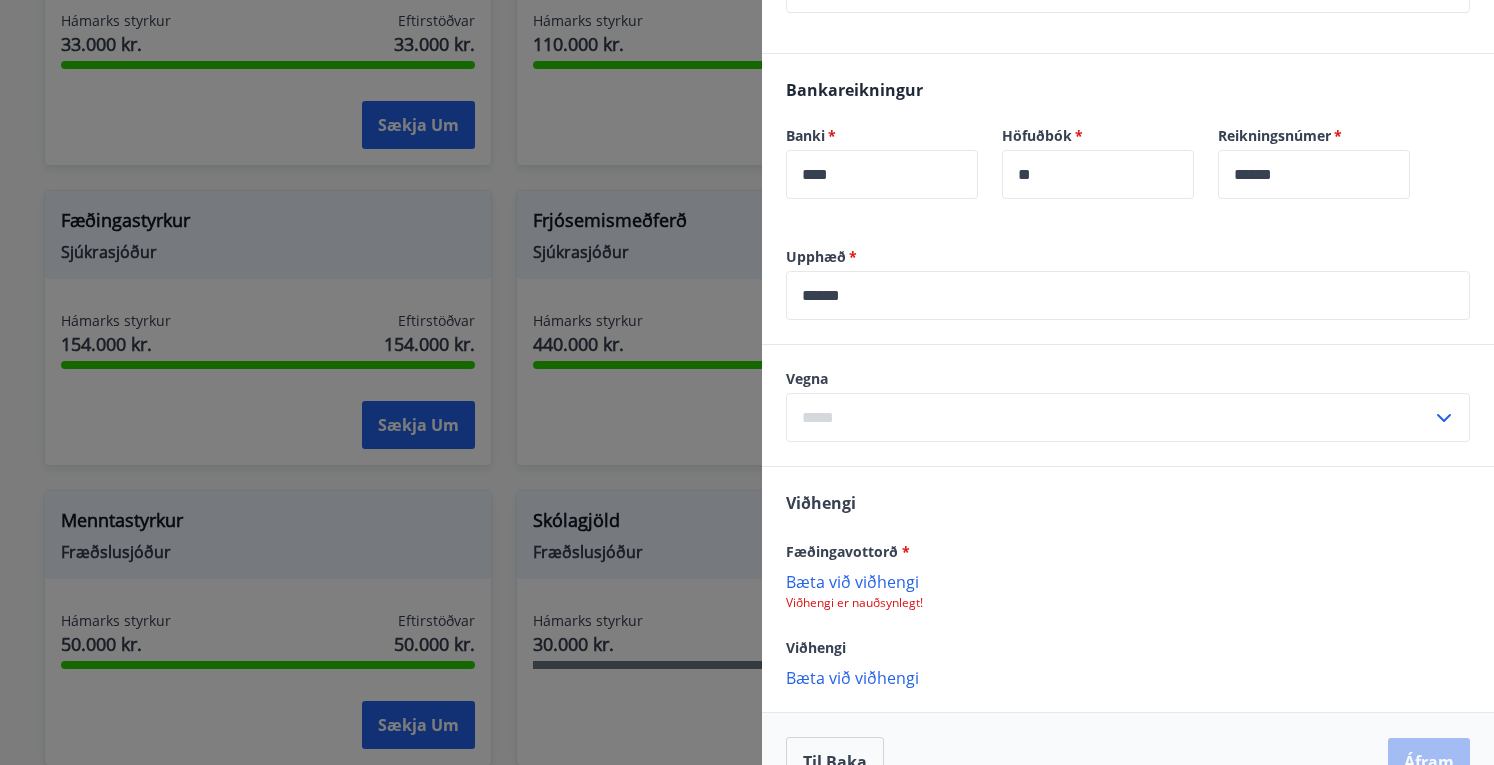 scroll, scrollTop: 732, scrollLeft: 0, axis: vertical 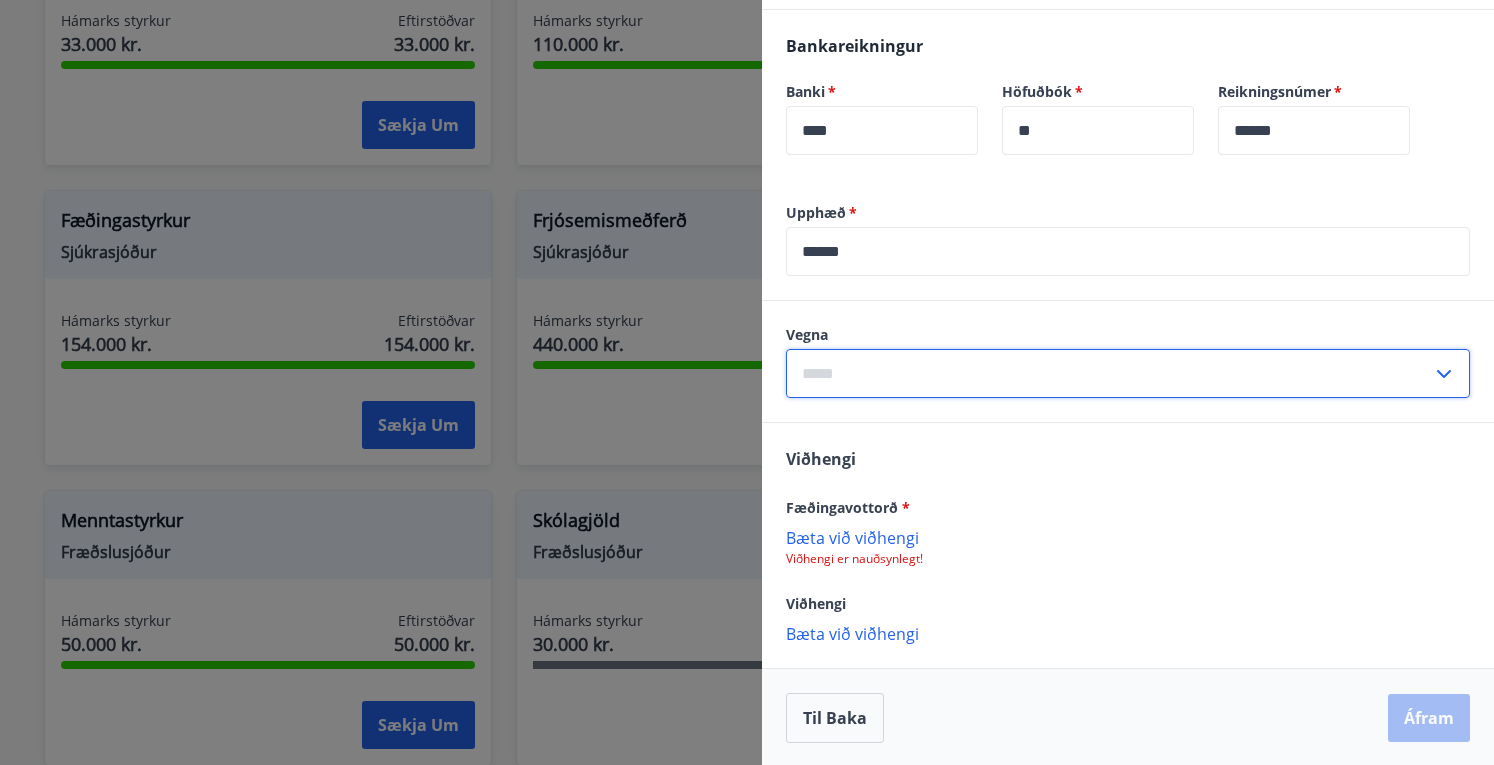 click at bounding box center (1109, 373) 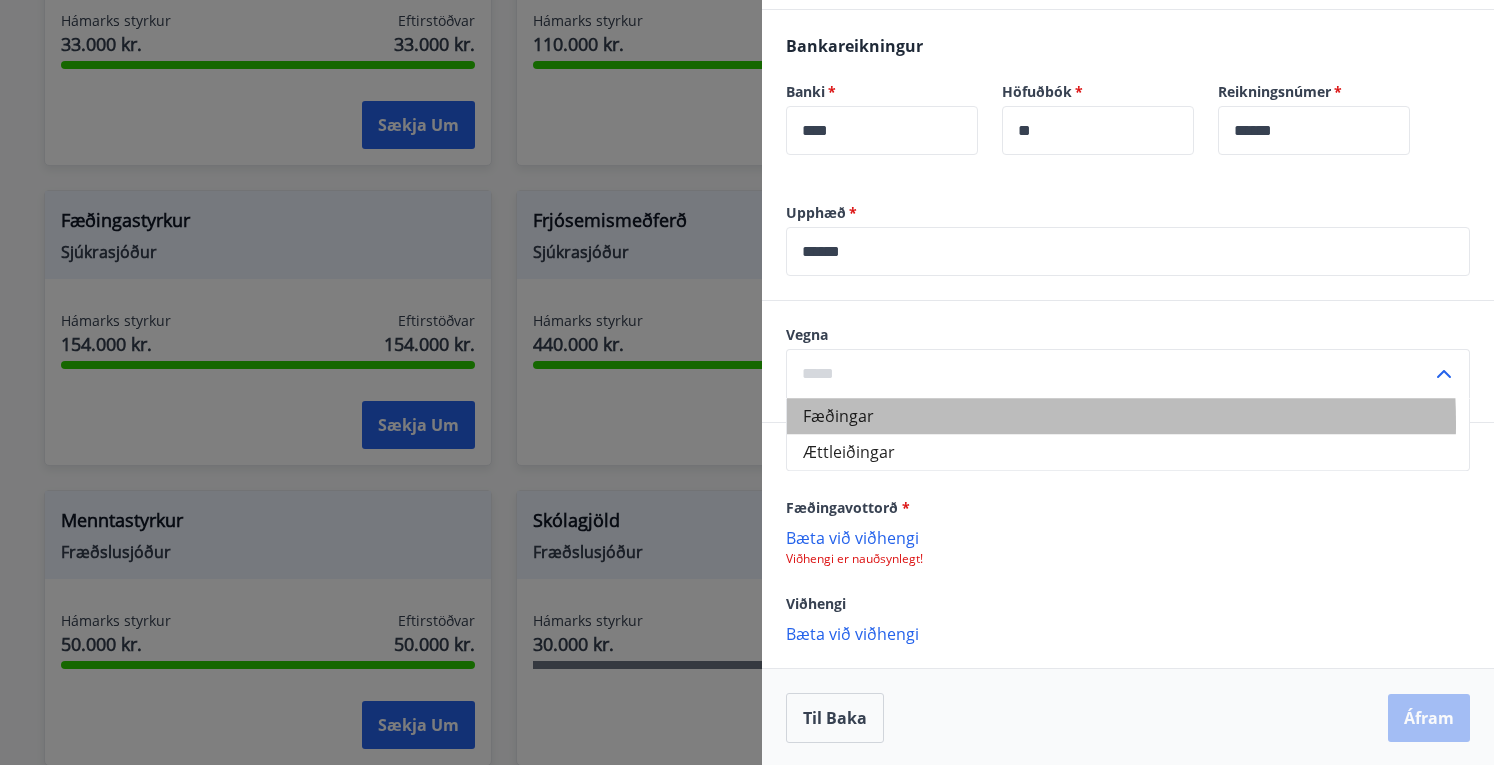 click on "Fæðingar" at bounding box center (1128, 416) 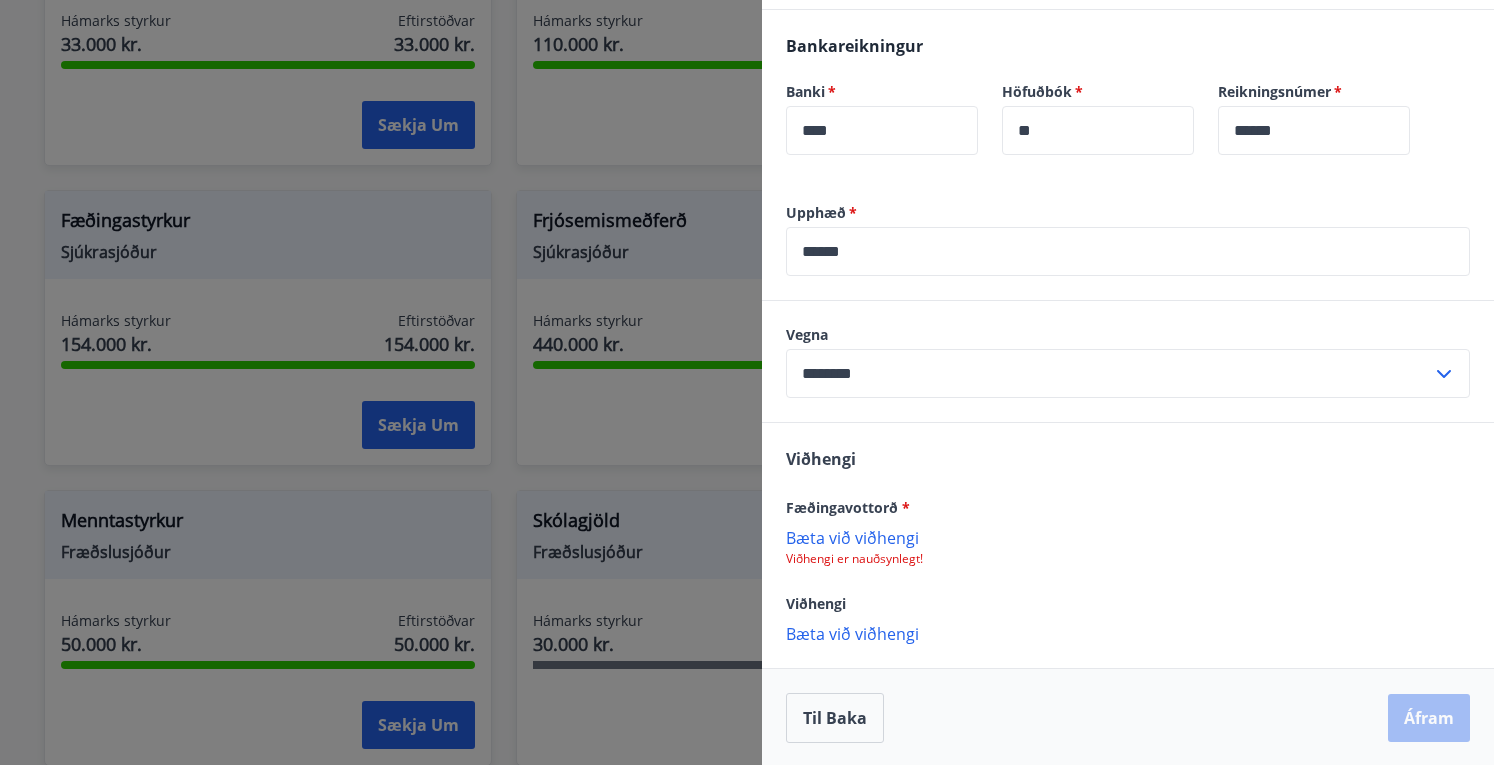 click on "Bæta við viðhengi" at bounding box center [1128, 537] 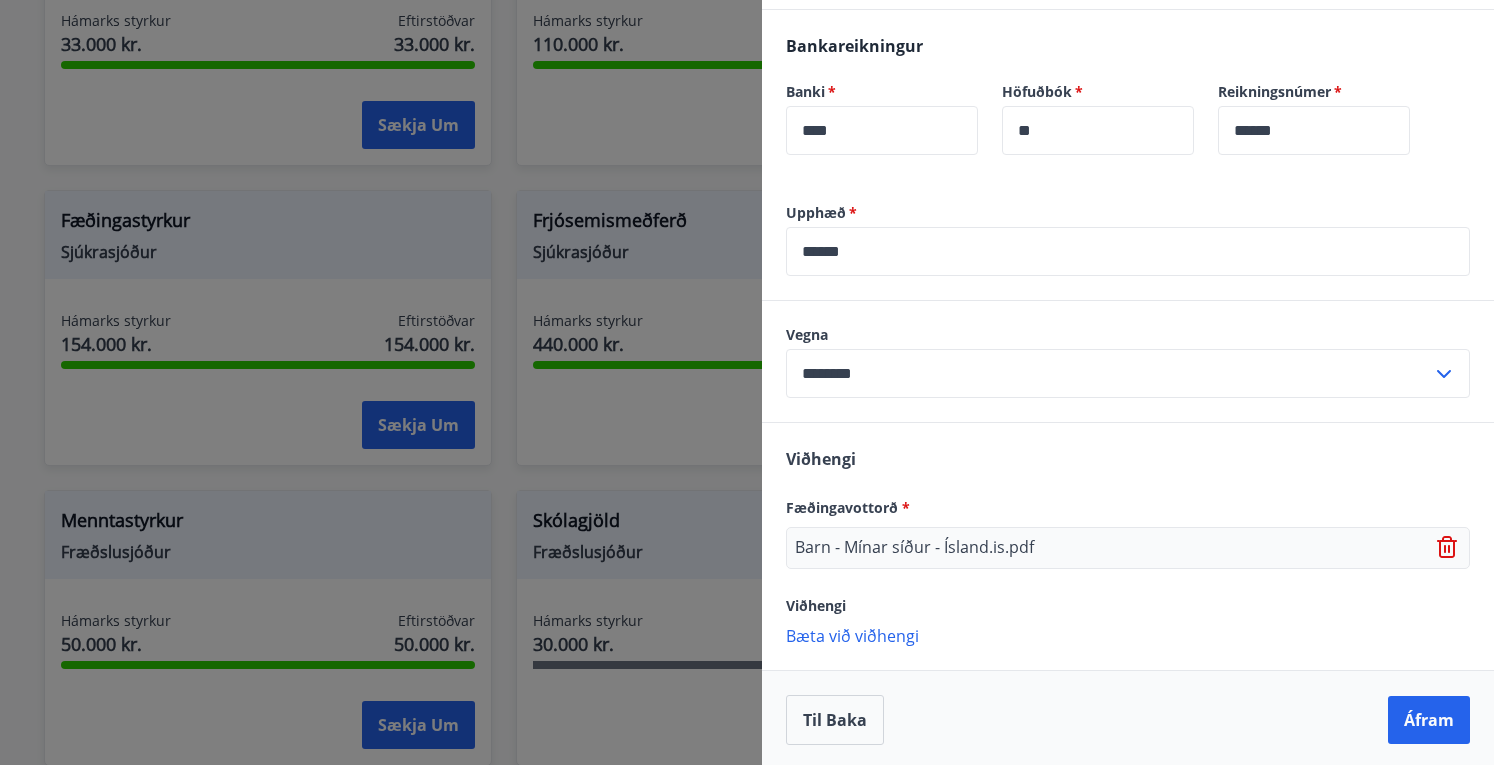 scroll, scrollTop: 734, scrollLeft: 0, axis: vertical 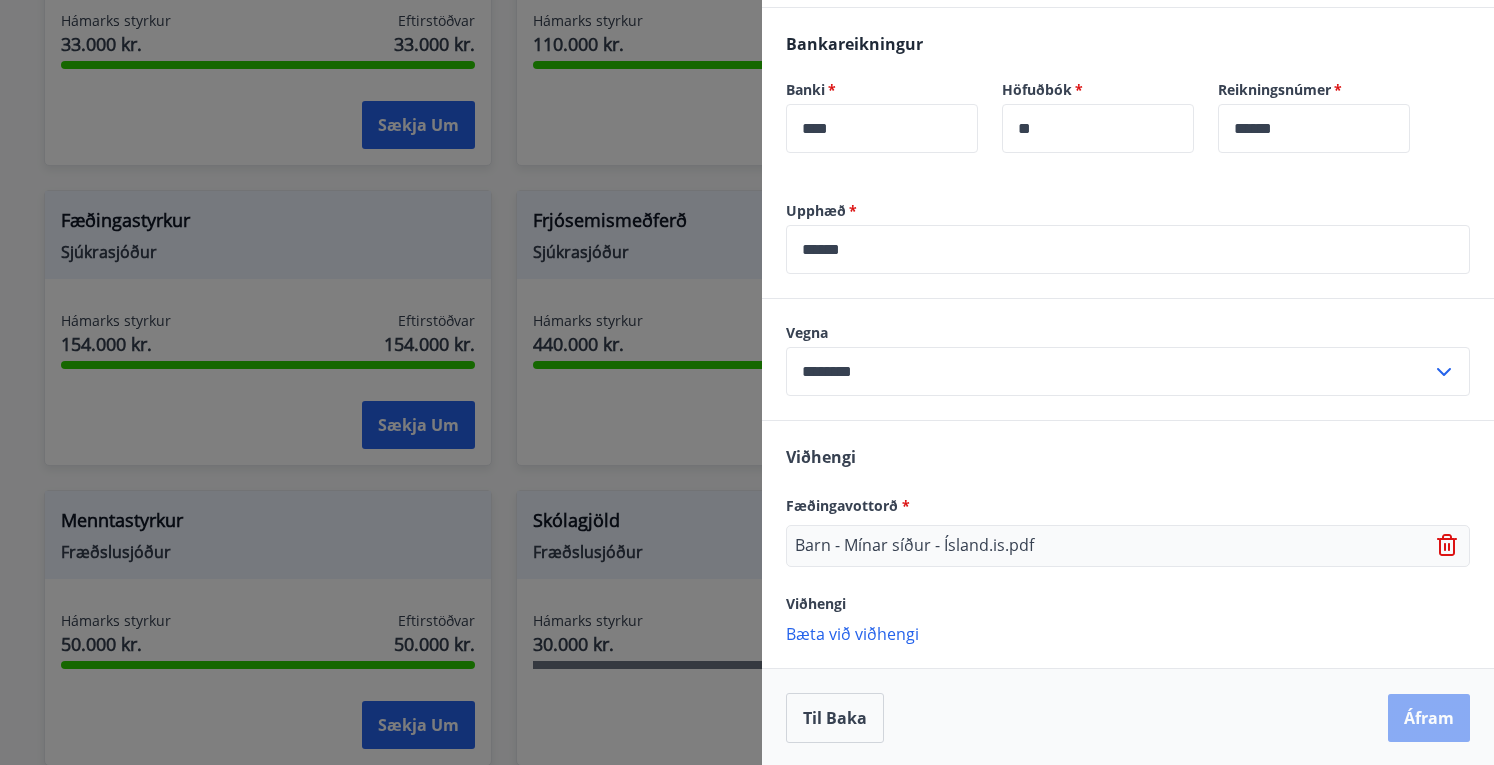 click on "Áfram" at bounding box center (1429, 718) 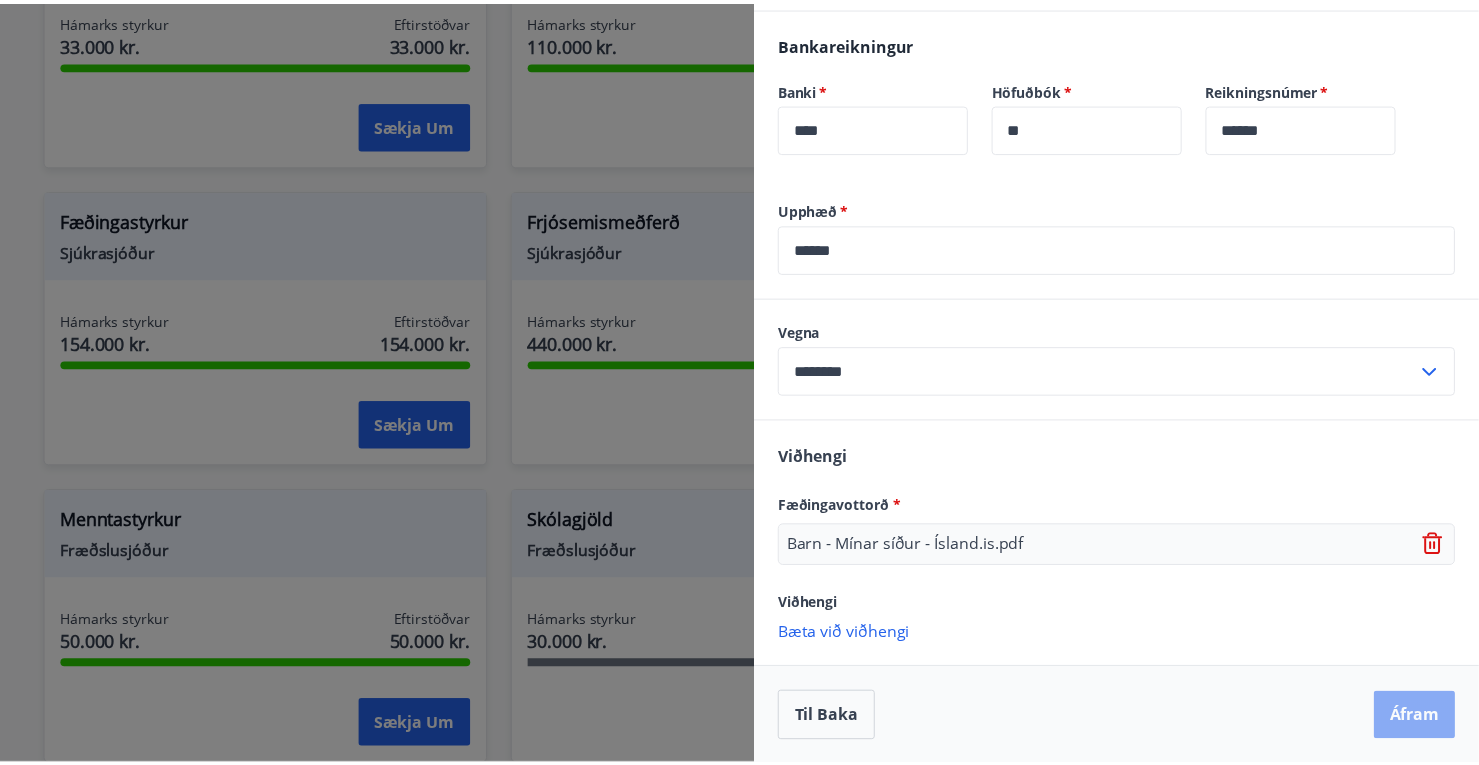 scroll, scrollTop: 0, scrollLeft: 0, axis: both 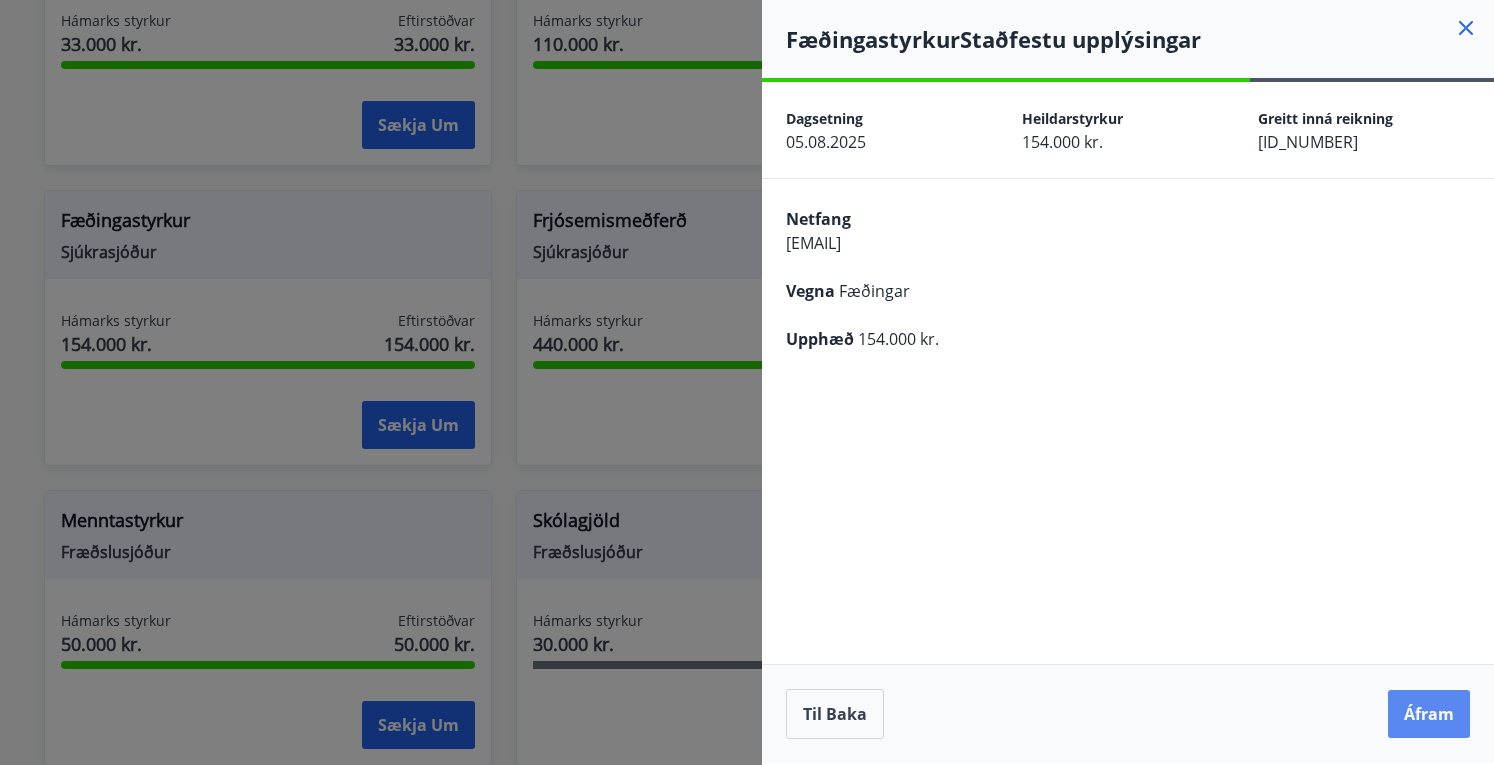 click on "Áfram" at bounding box center (1429, 714) 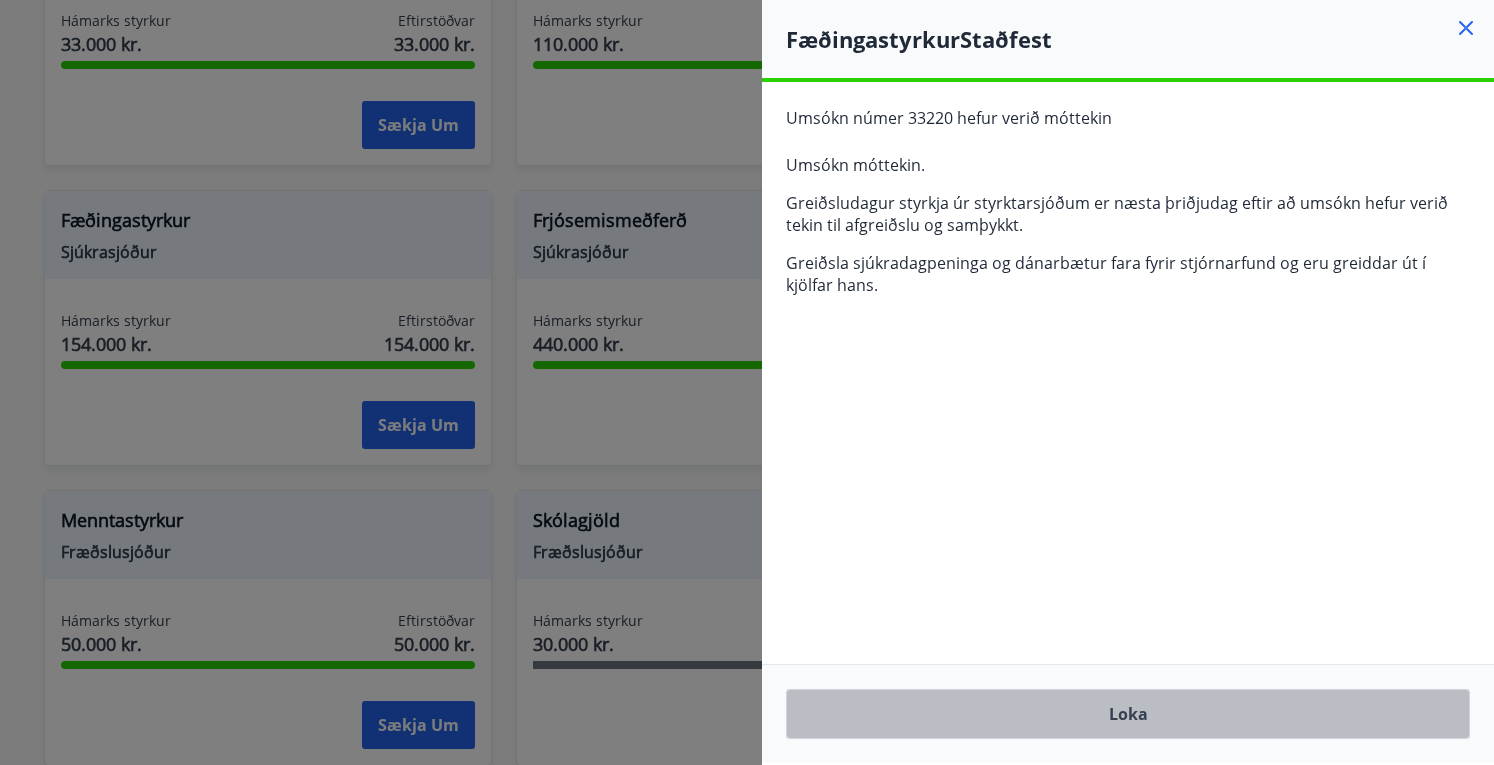 click on "Loka" at bounding box center [1128, 714] 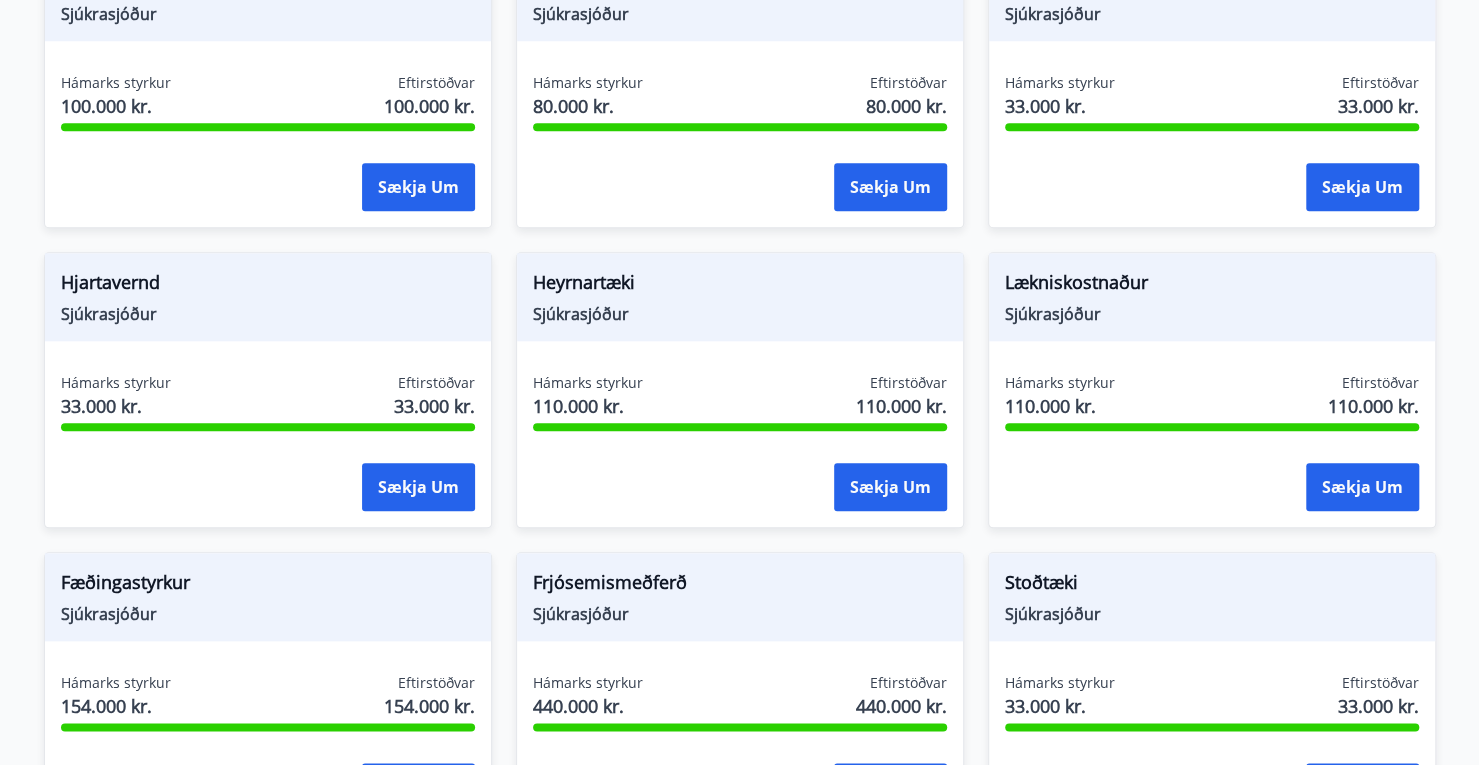 scroll, scrollTop: 1005, scrollLeft: 0, axis: vertical 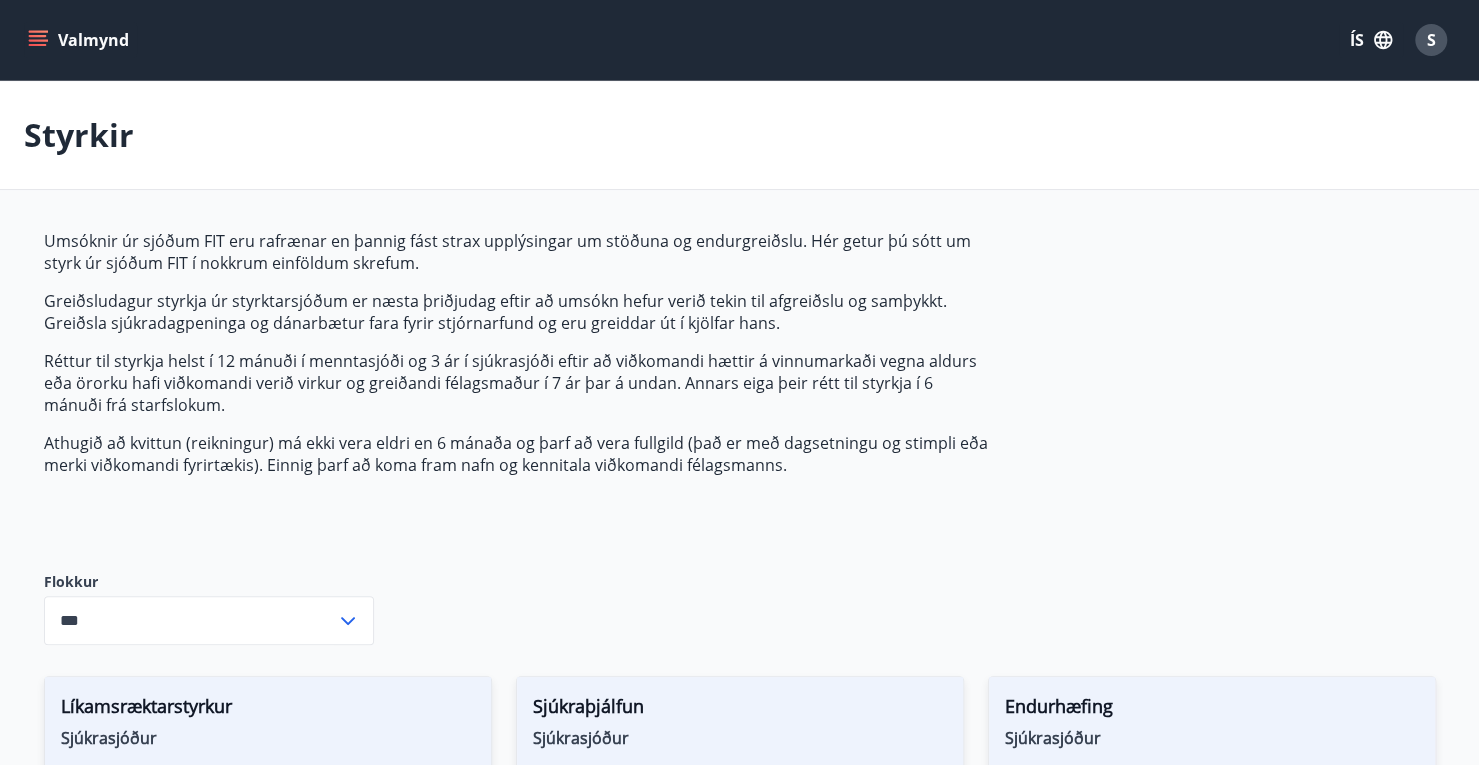 click on "Valmynd" at bounding box center (80, 40) 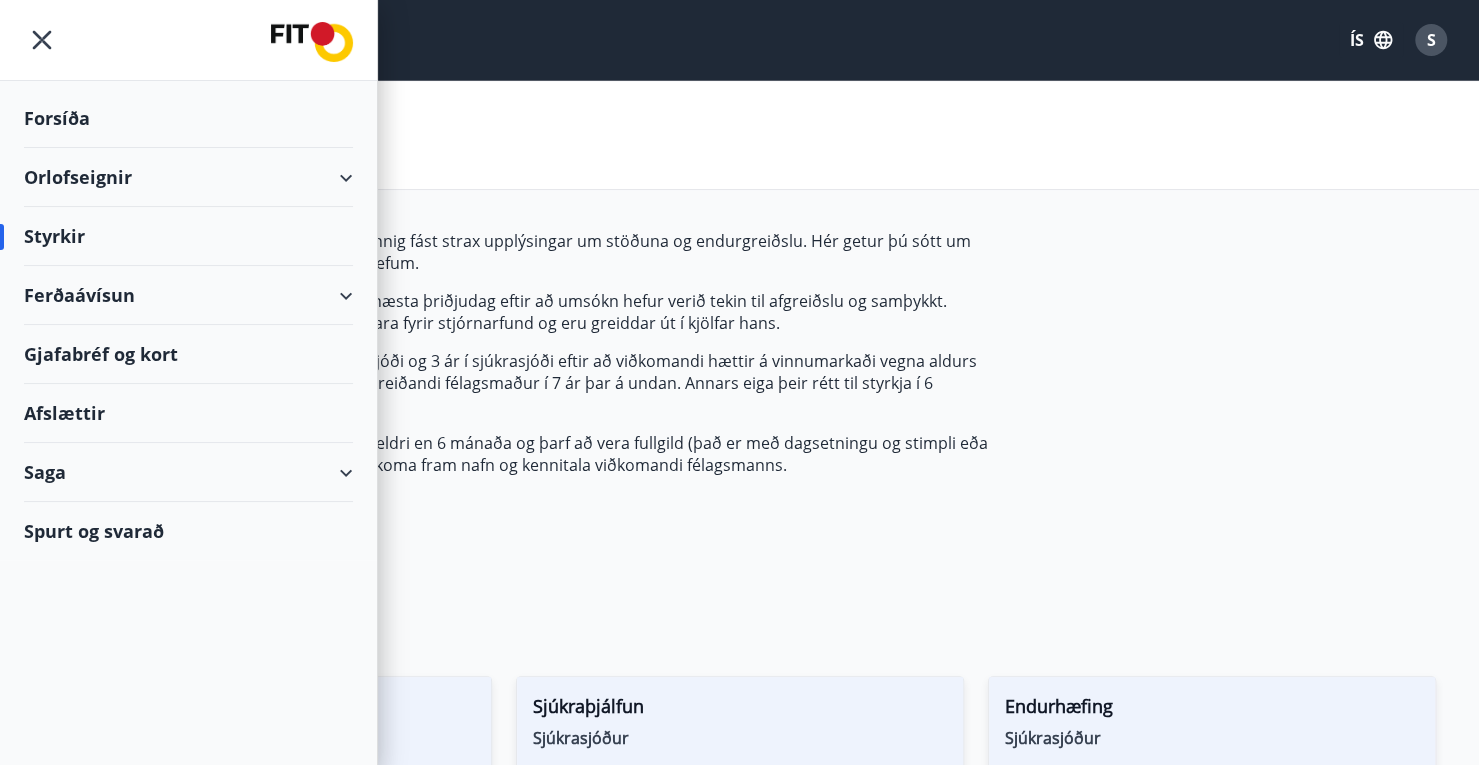 click on "Afslættir" at bounding box center (188, 413) 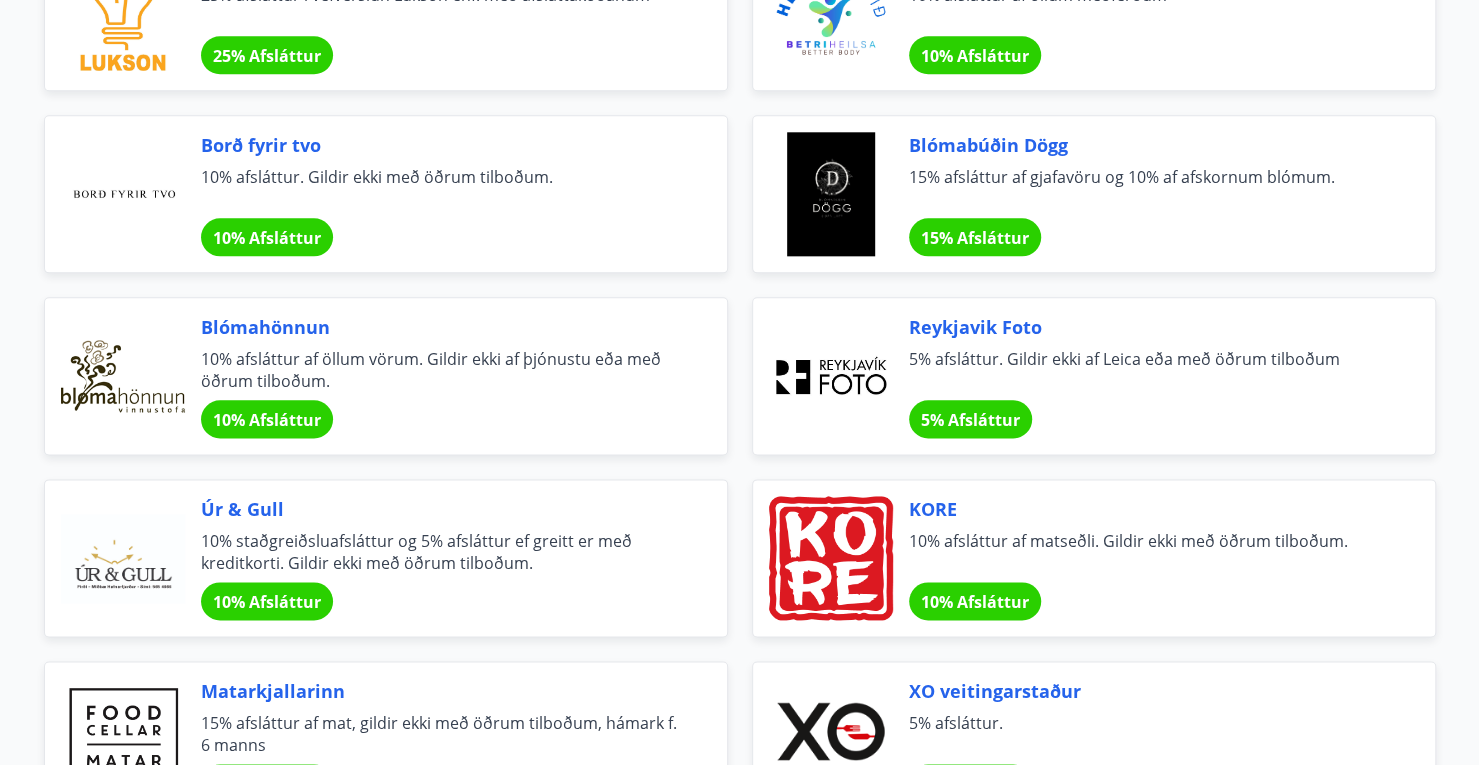 scroll, scrollTop: 1264, scrollLeft: 0, axis: vertical 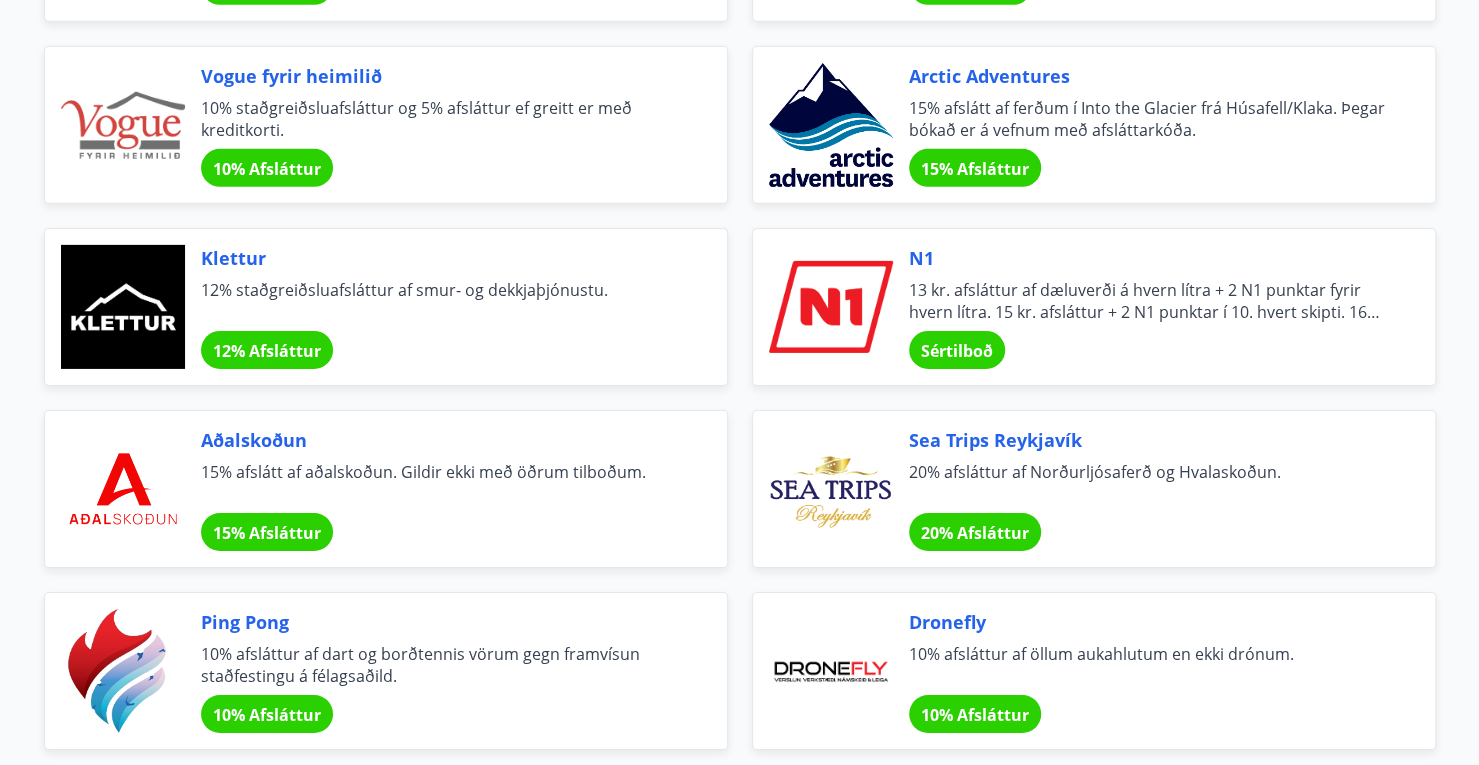 click on "13 kr. afsláttur af dæluverði á hvern lítra + 2 N1 punktar fyrir hvern lítra.
15 kr. afsláttur + 2 N1 punktar í 10. hvert skipti.
16 kr. afsláttur á afmælisdegi + 2 N1 punktar.
Ásamt öðrum sérkjörum. Sjá nánar í hlekk
Kjör í vefverslun gilda einnig á vörukaupum á bíla- og rekstrarvörum í  vefverslun.n1.is
Innskráning með rafrænum skilríkjum. Athugið að skrá þarf hópanúmer á N1 kortið til að fá sérkjör." at bounding box center (1148, 301) 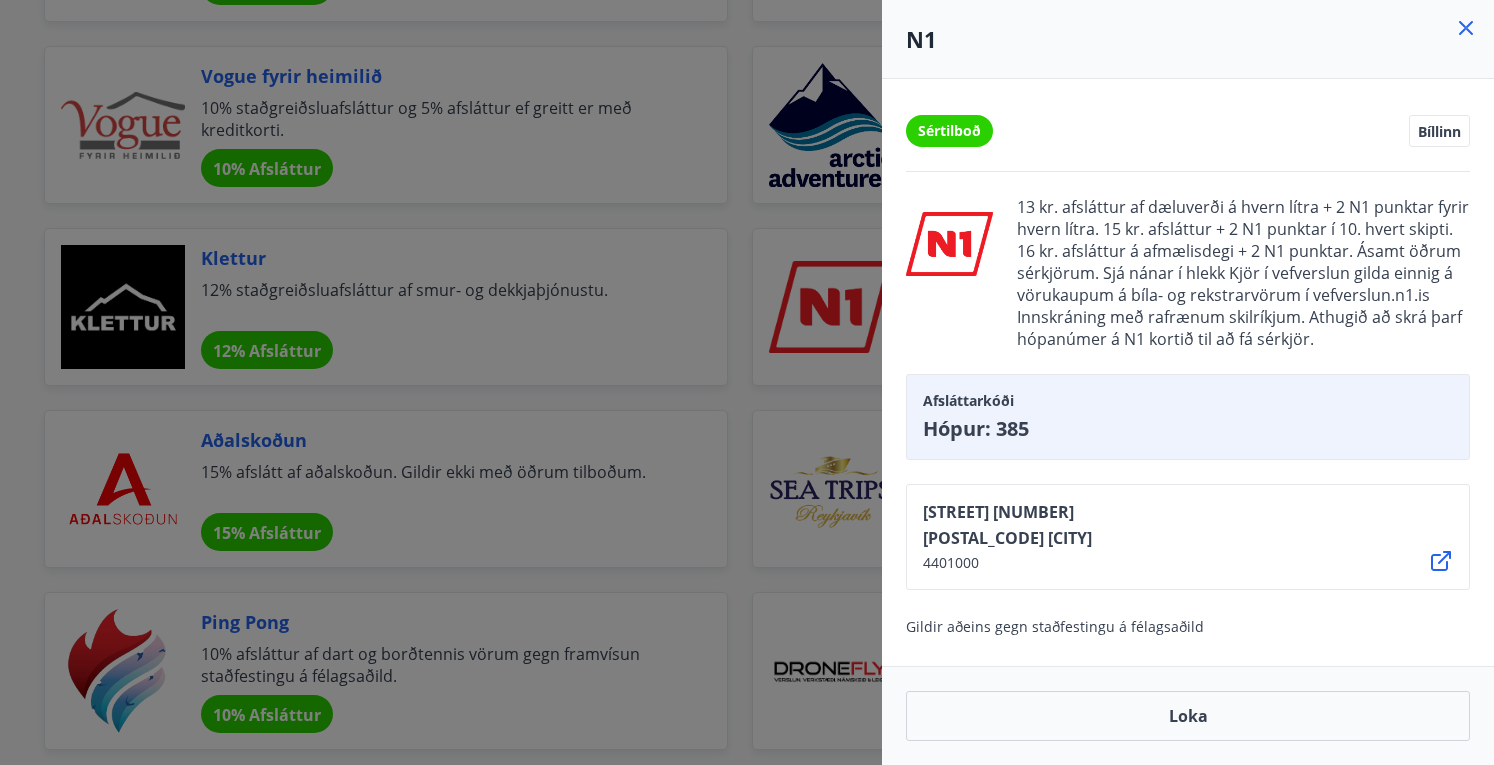click at bounding box center [747, 382] 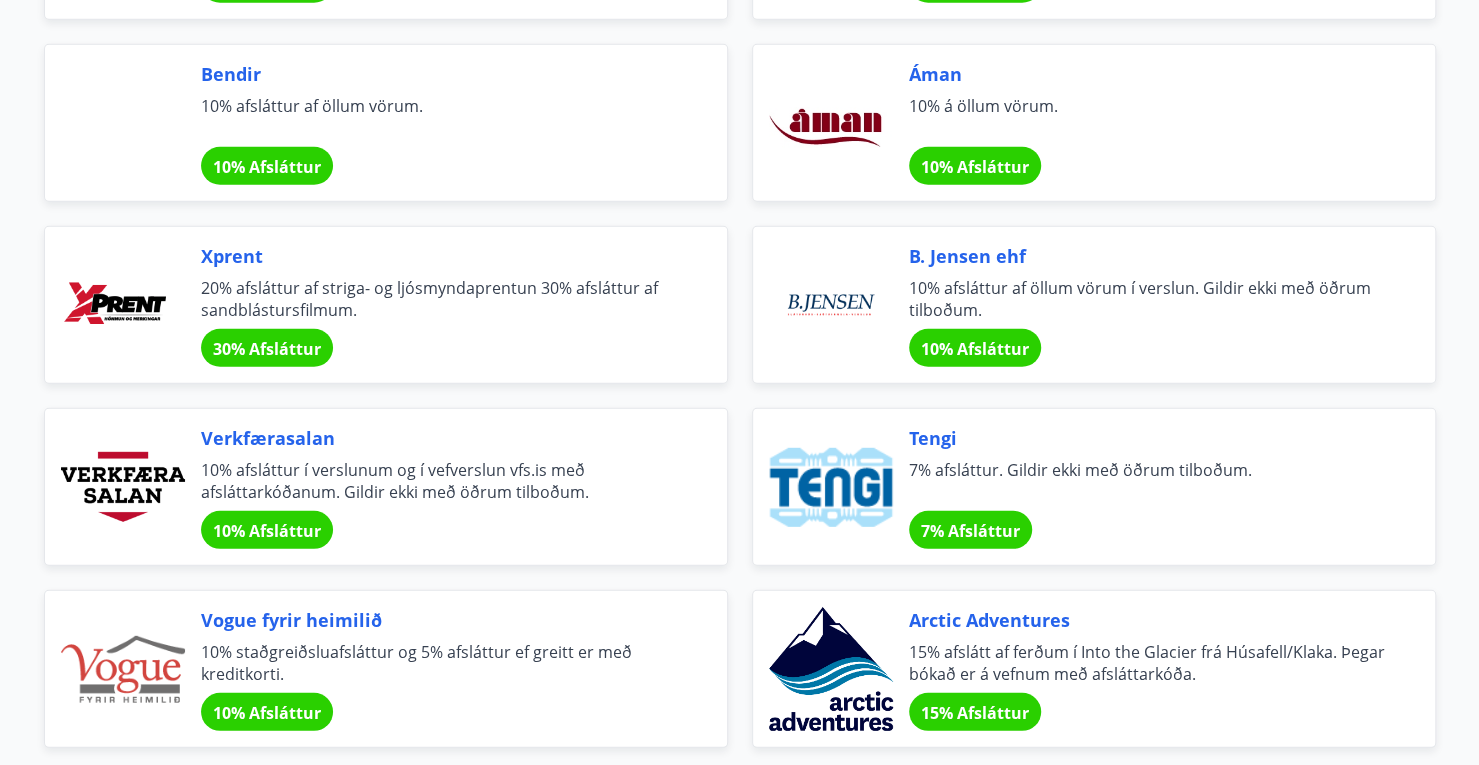 scroll, scrollTop: 3136, scrollLeft: 0, axis: vertical 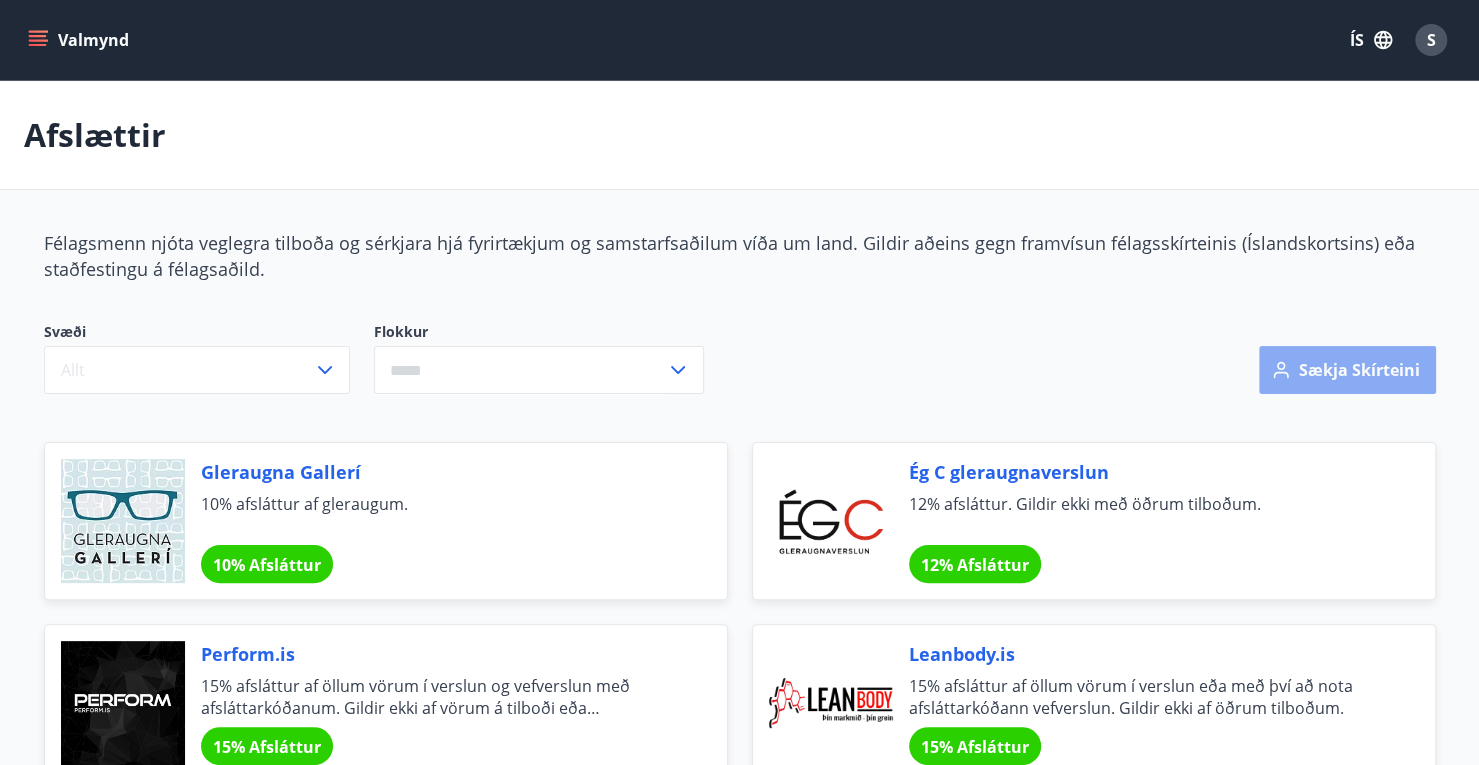 click on "Sækja skírteini" at bounding box center (1347, 370) 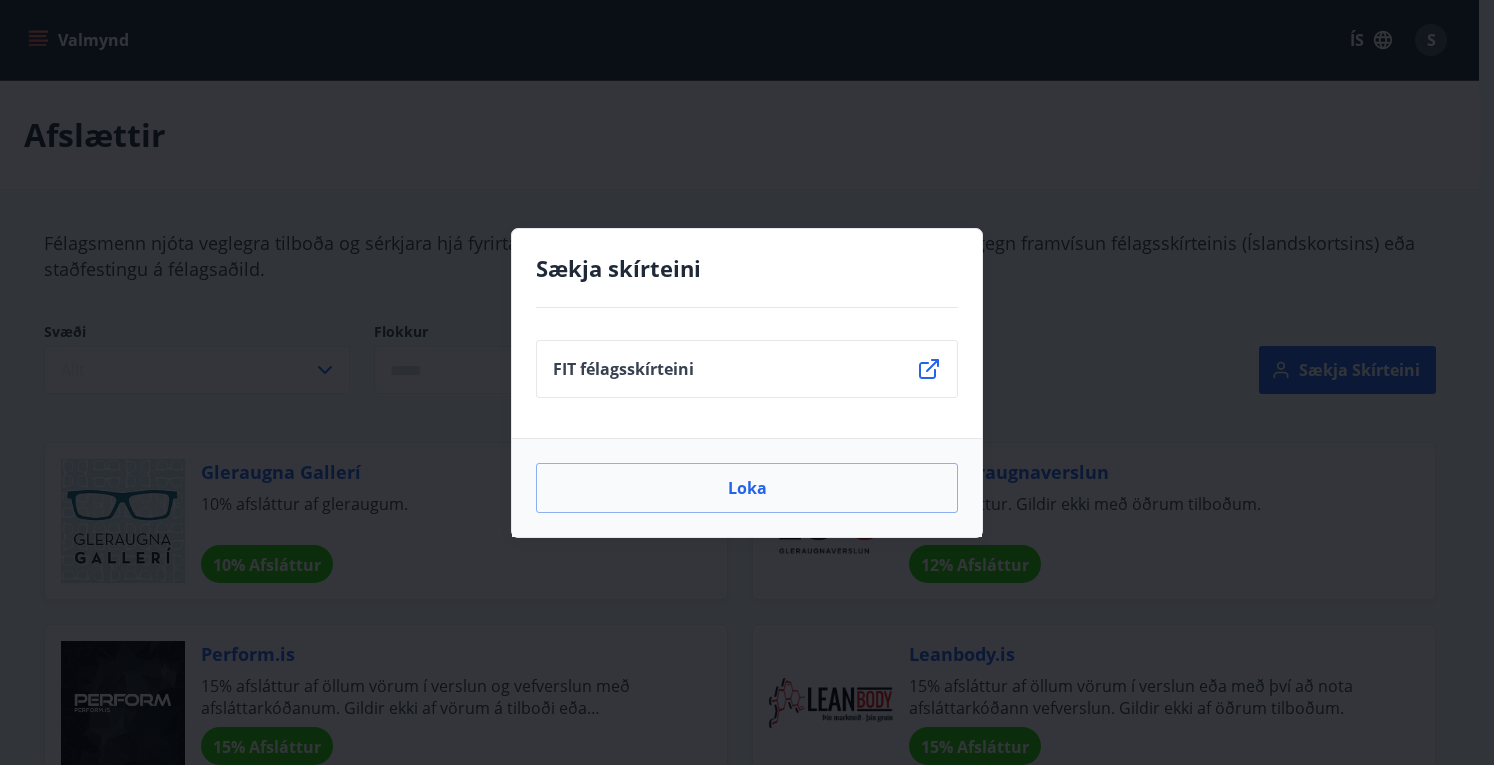 click on "FIT félagsskírteini" at bounding box center (747, 369) 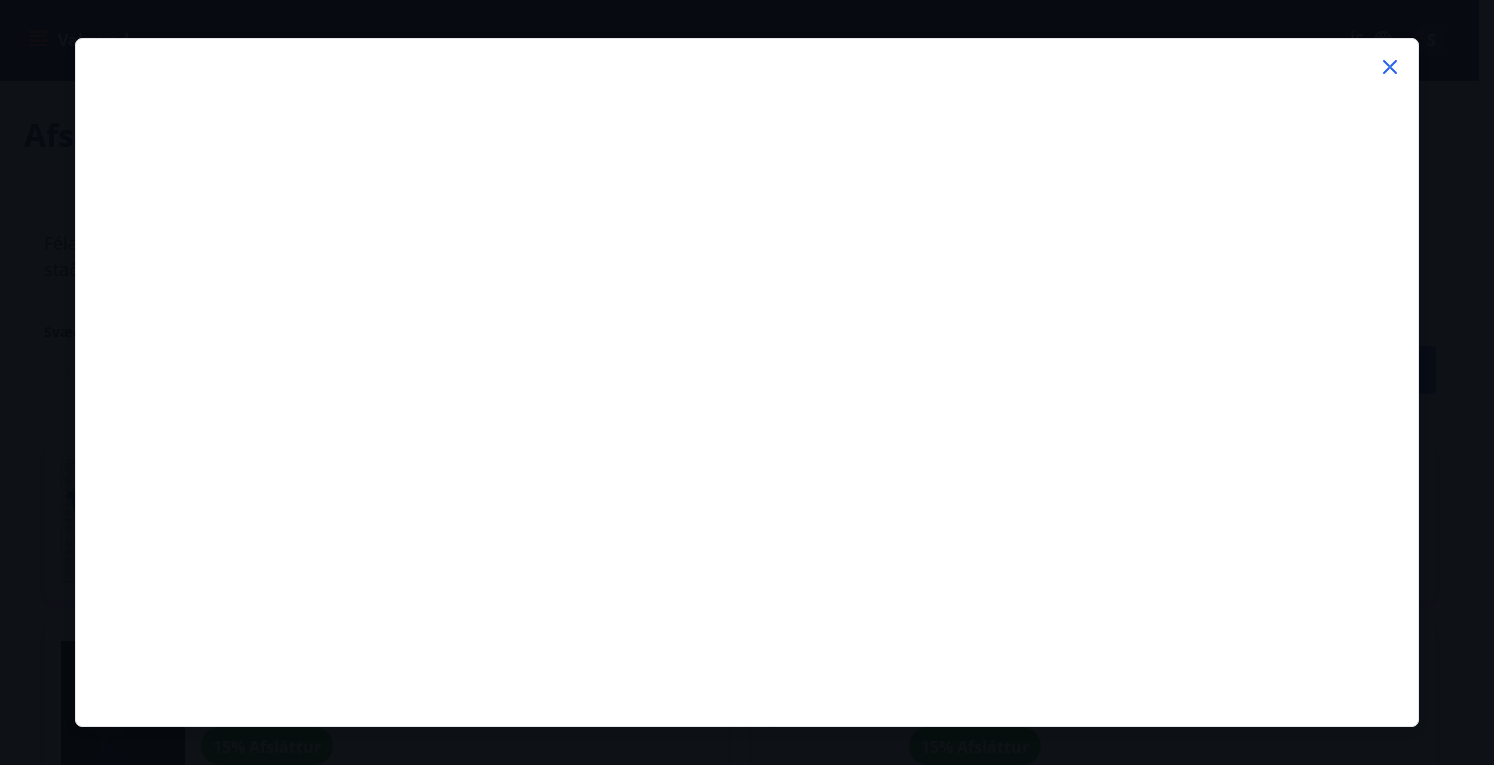 click 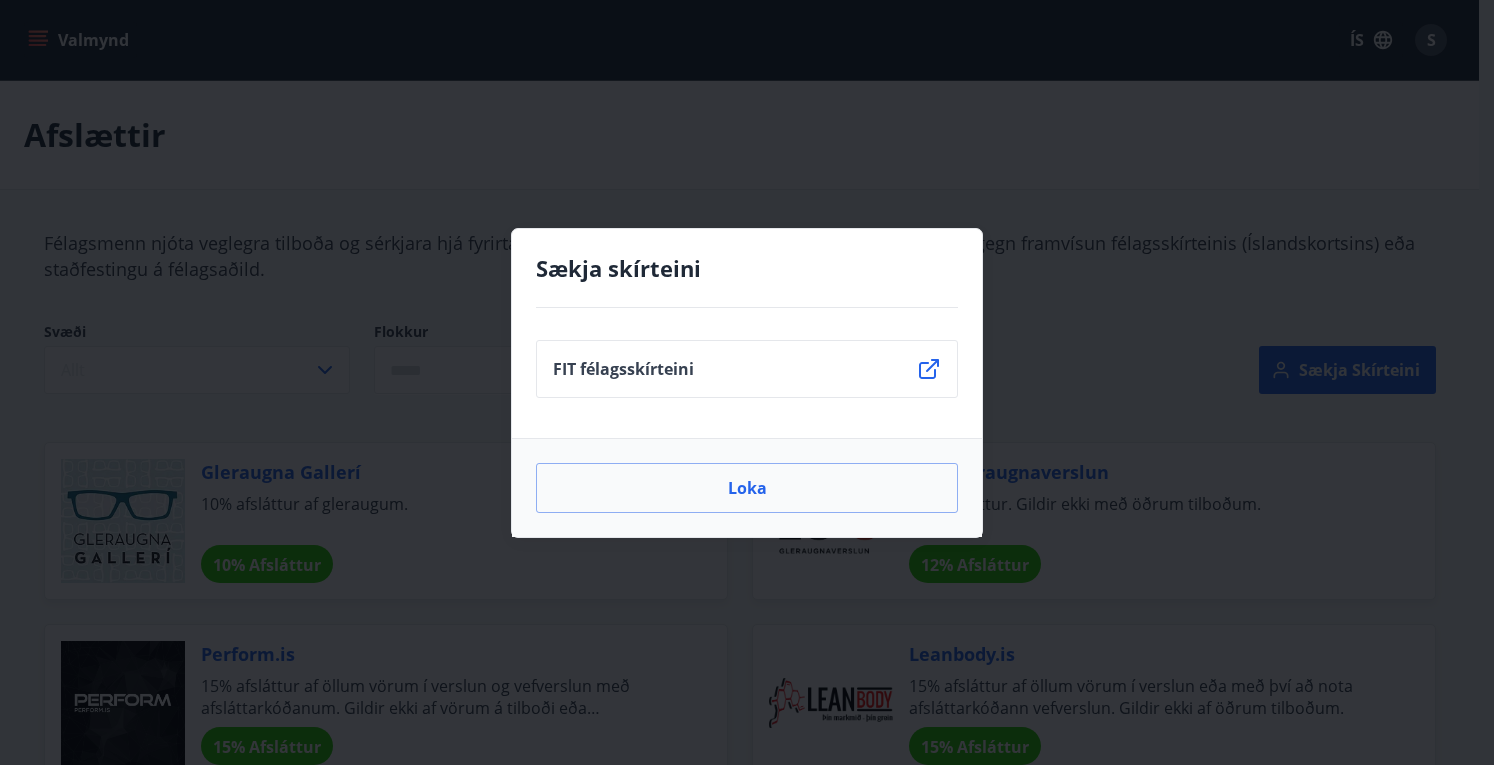 click 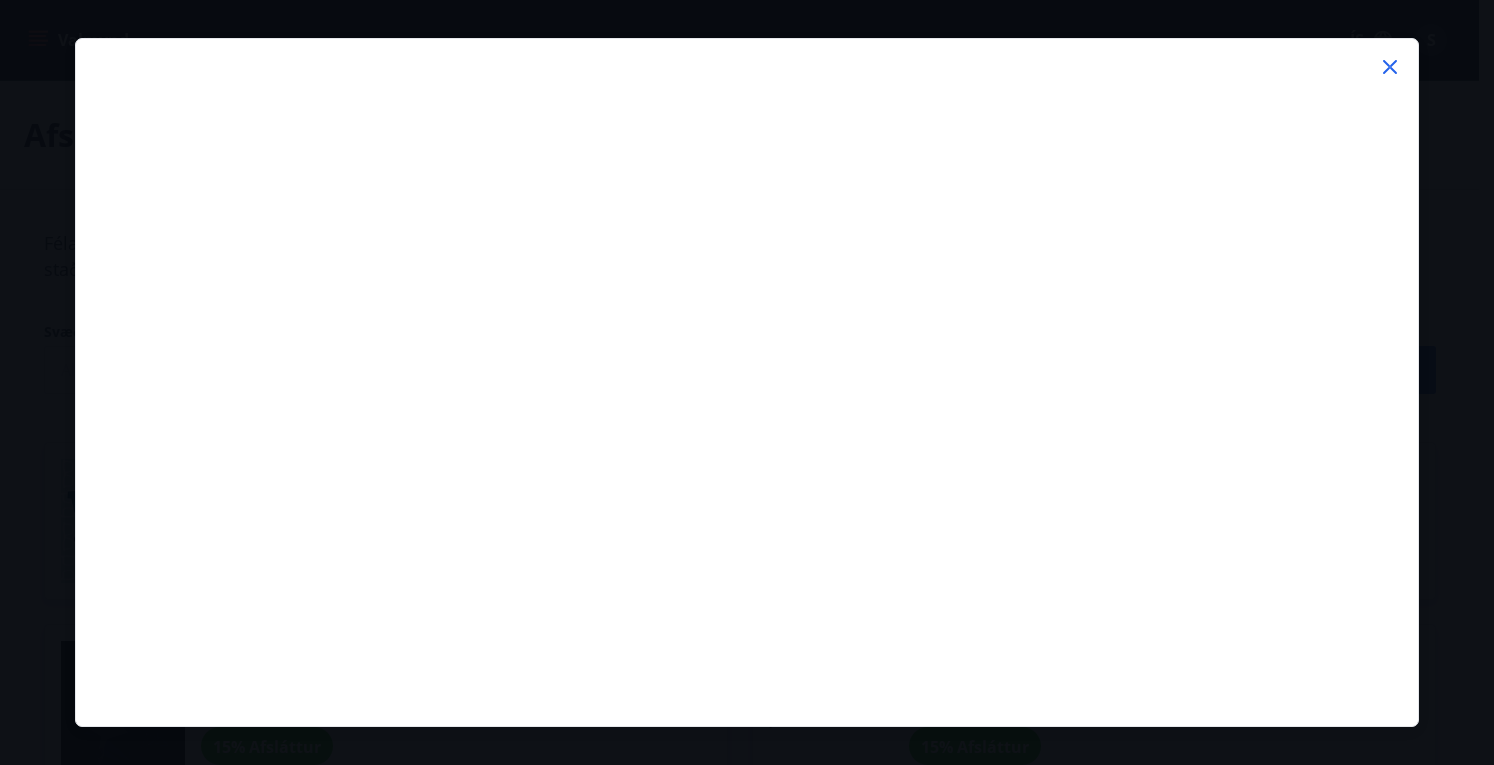 click at bounding box center [1390, 70] 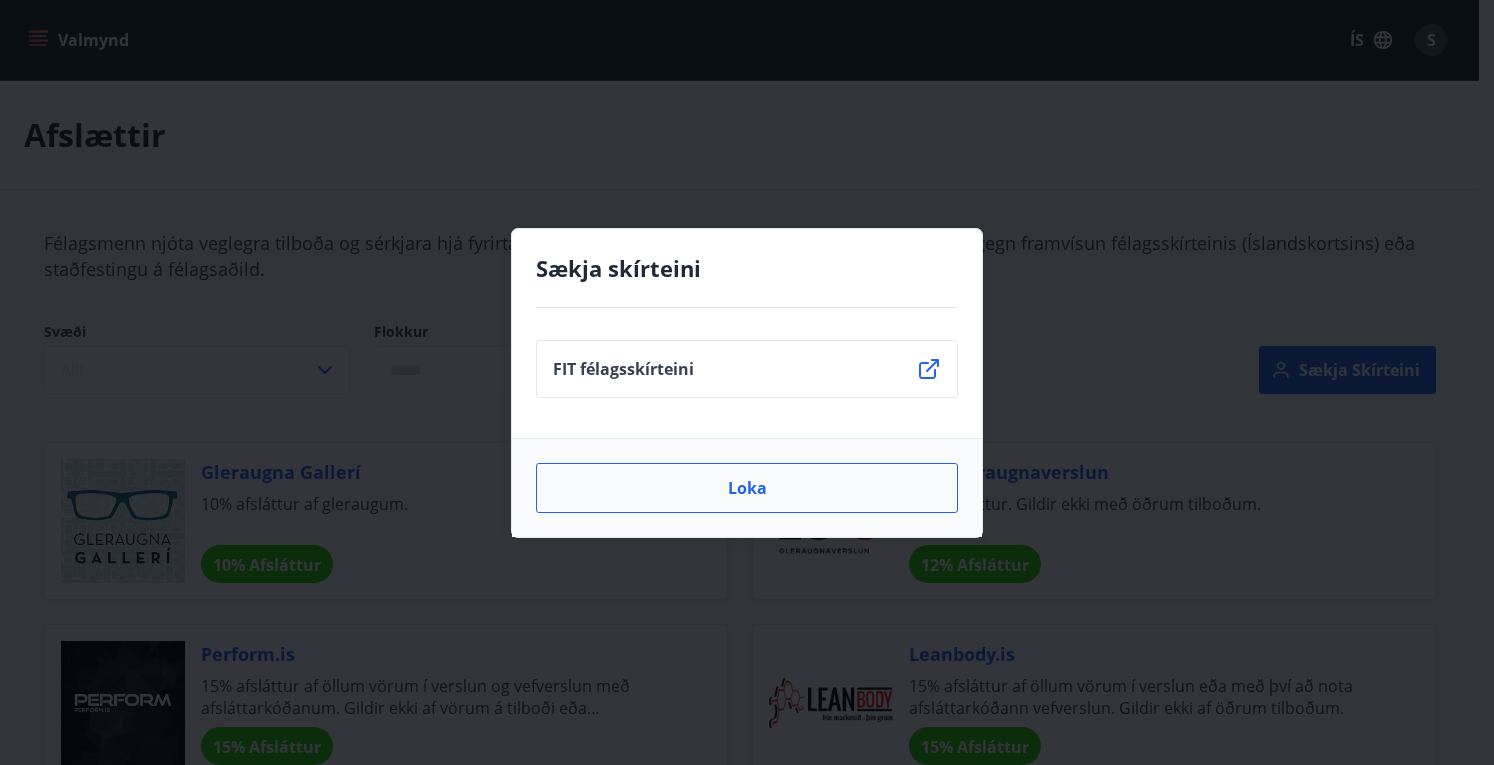 click on "Loka" at bounding box center [747, 488] 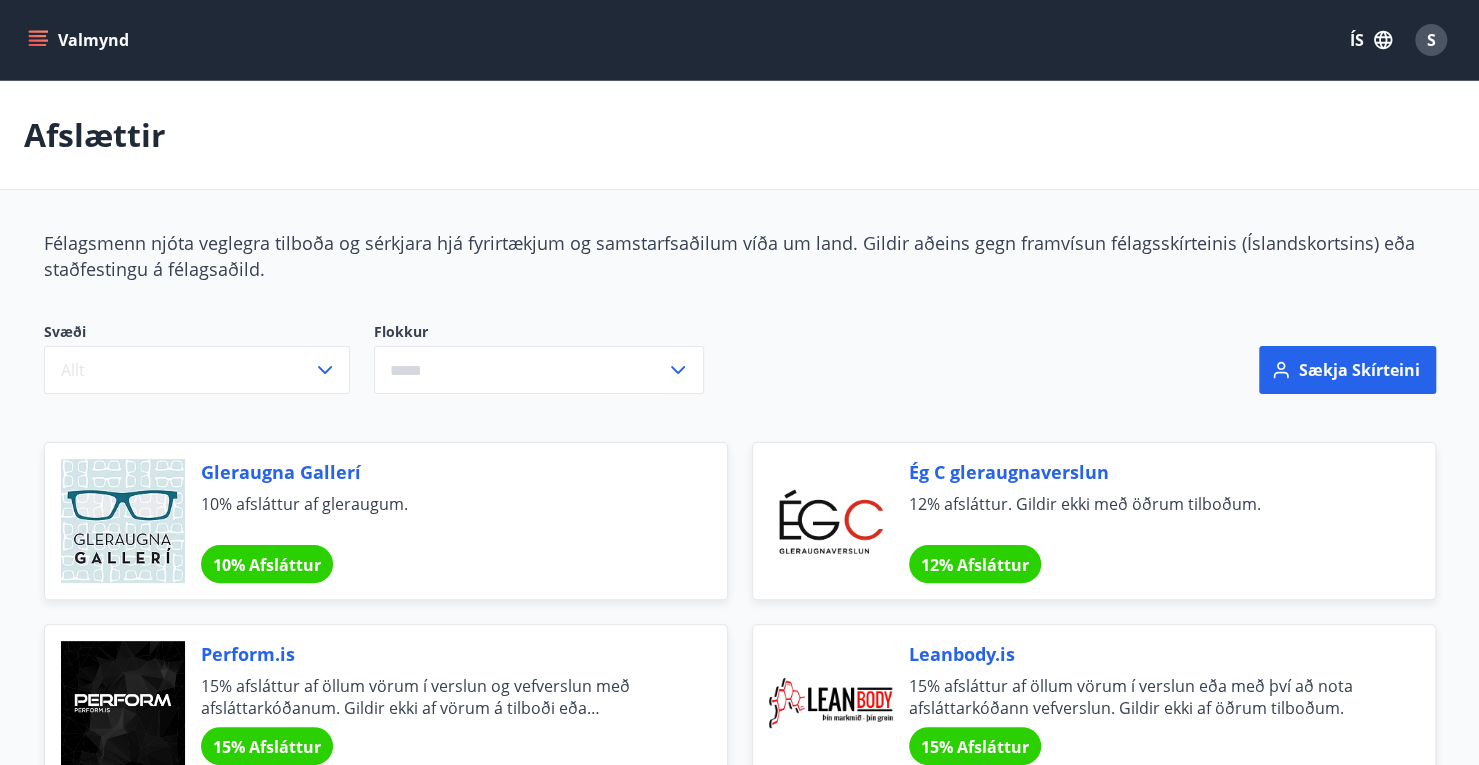 click 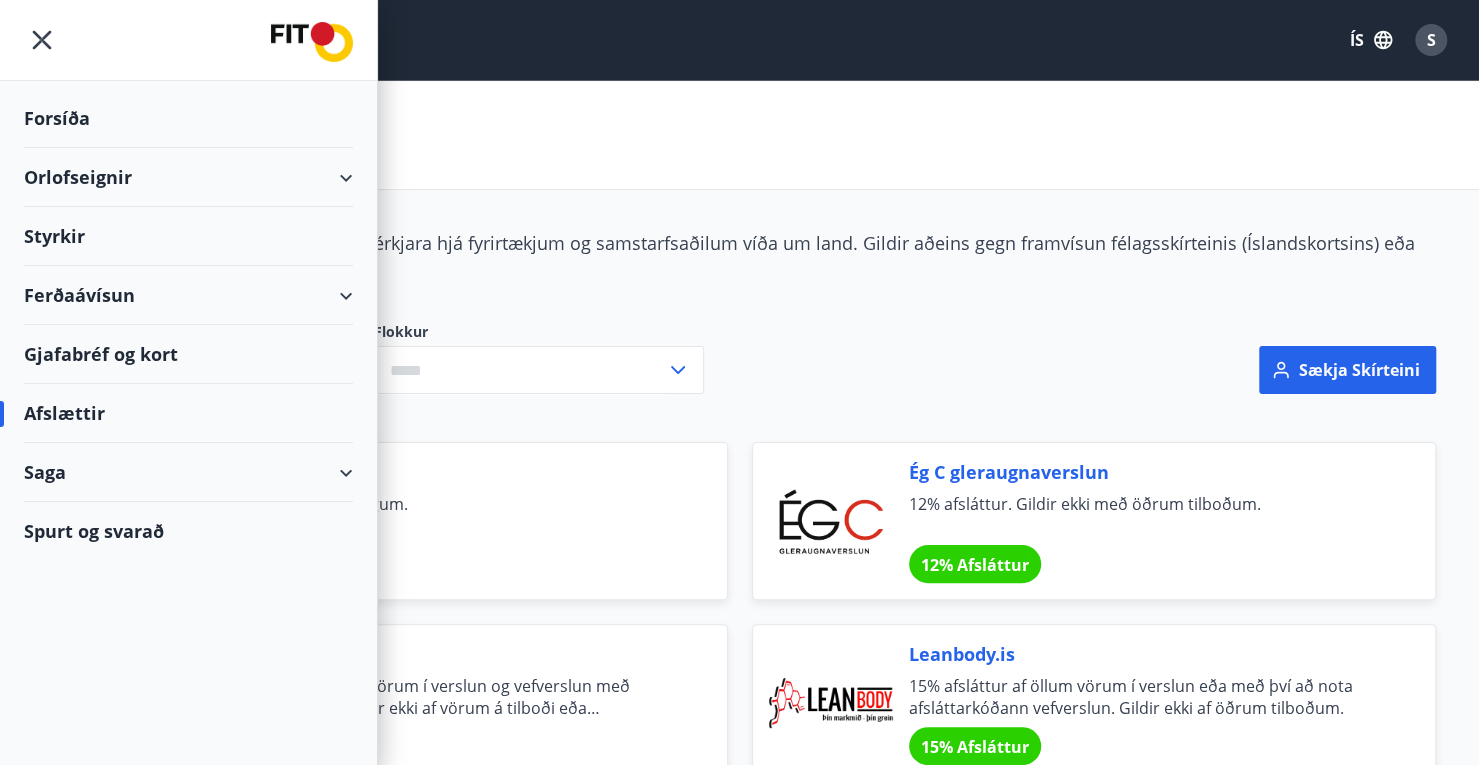 click on "Ferðaávísun" at bounding box center (188, 295) 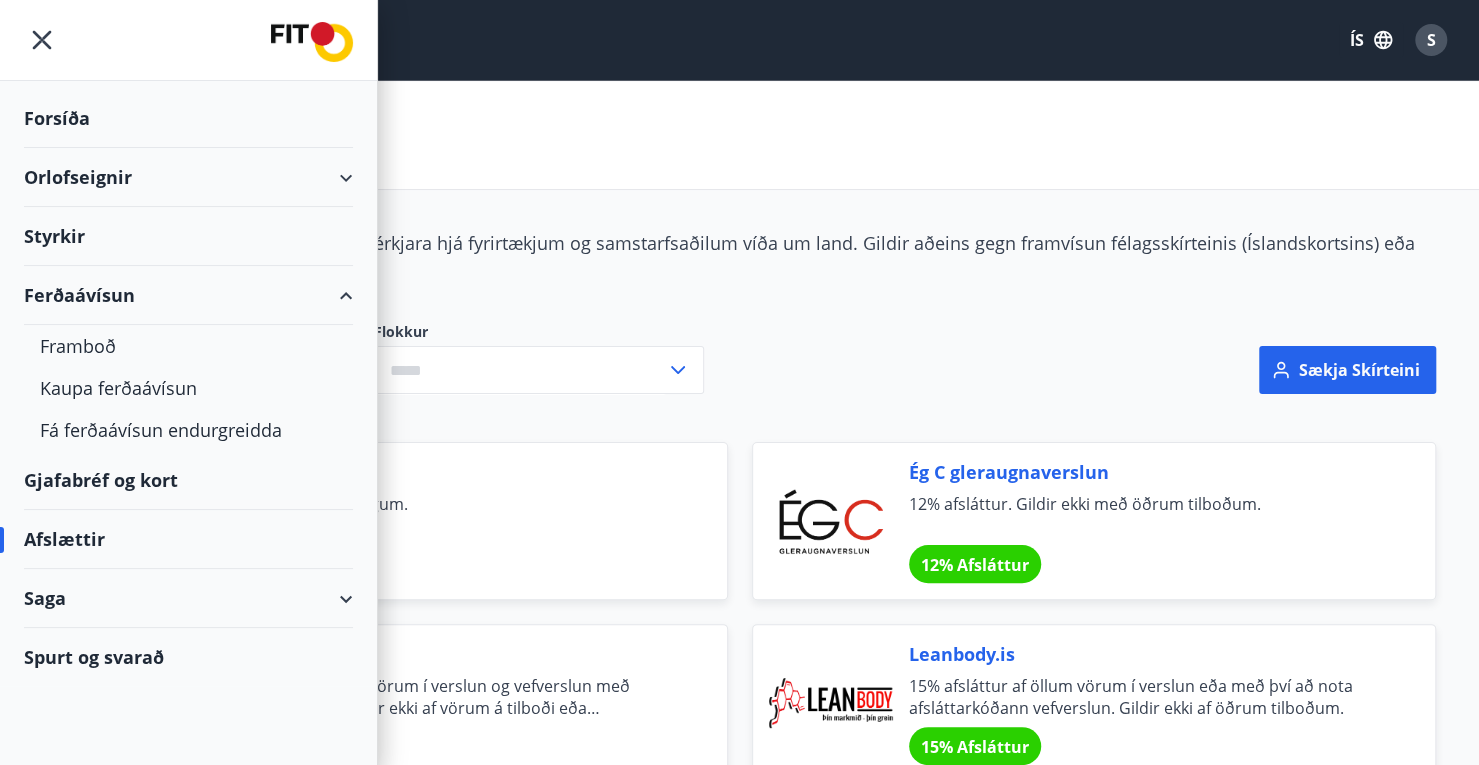 click on "Gjafabréf og kort" at bounding box center [188, 480] 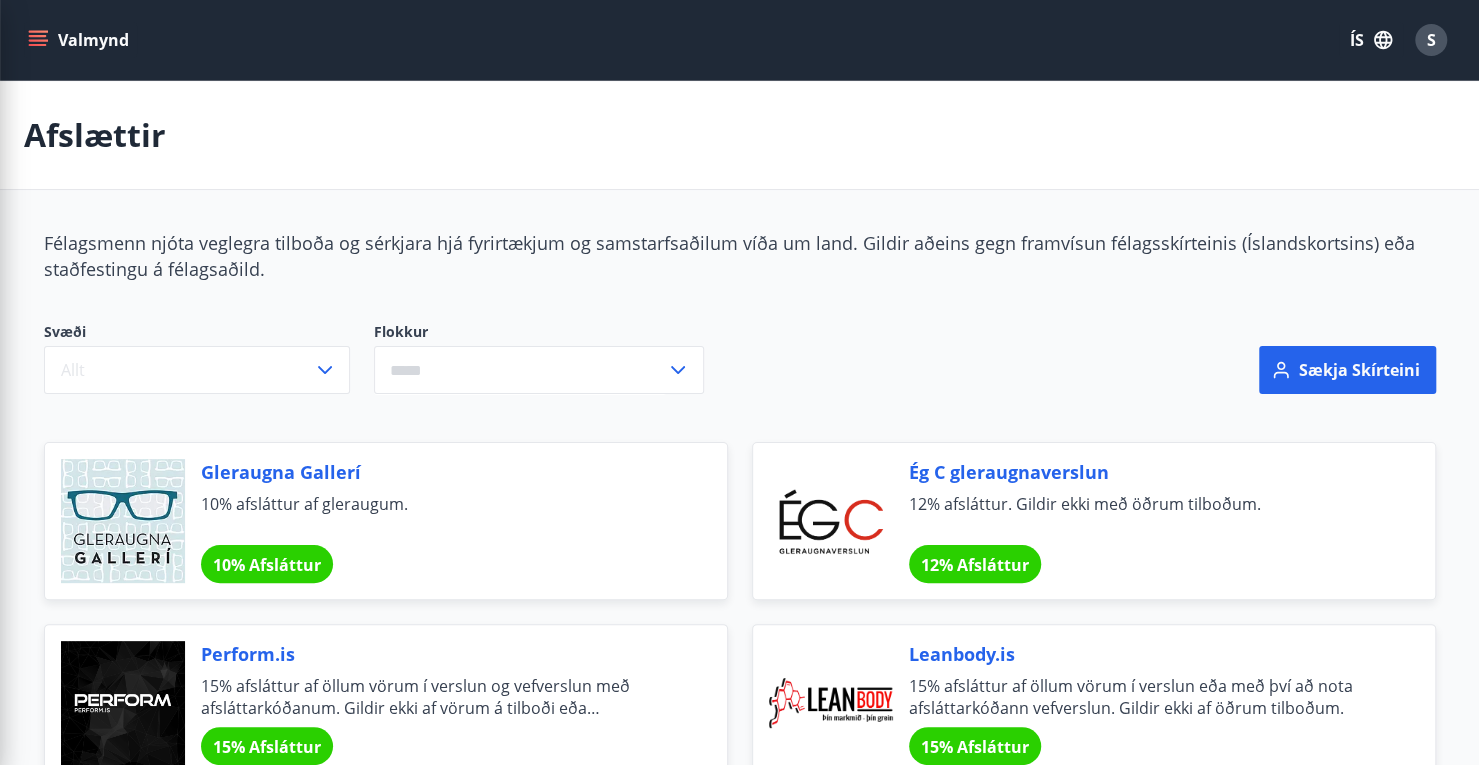 click on "Svæði Allt Flokkur ​" at bounding box center (504, 358) 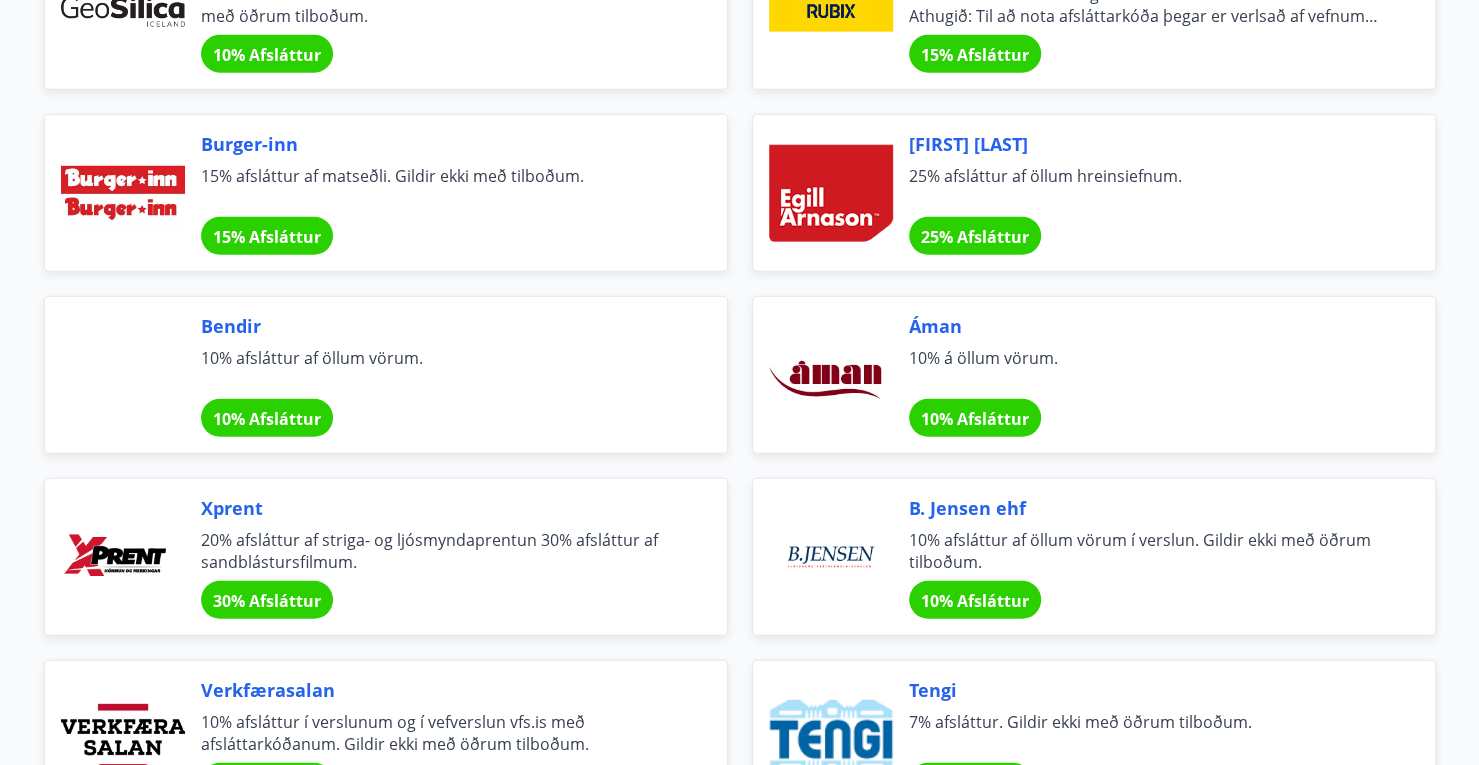scroll, scrollTop: 2880, scrollLeft: 0, axis: vertical 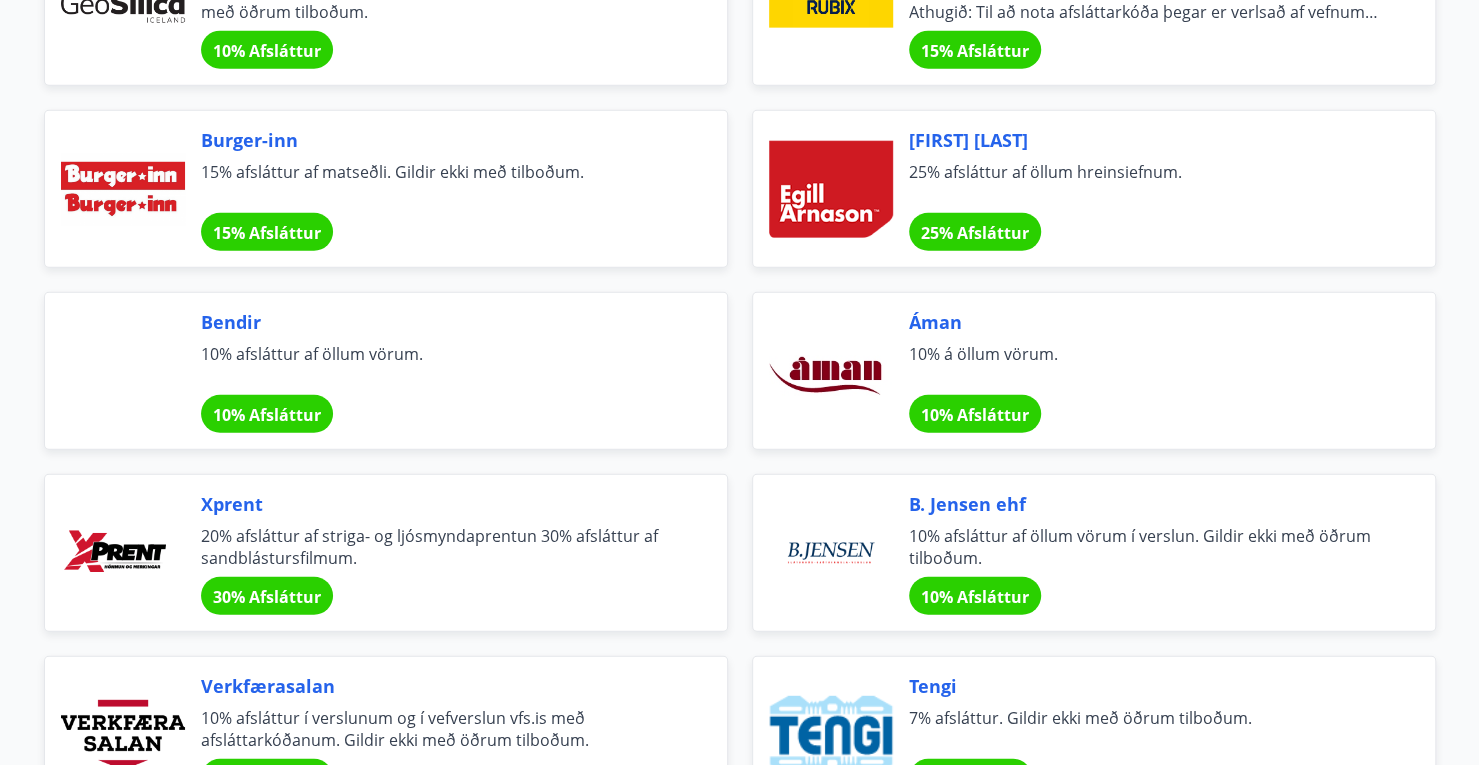click on "Áman 10% á öllum vörum. 10% Afsláttur" at bounding box center [1148, 371] 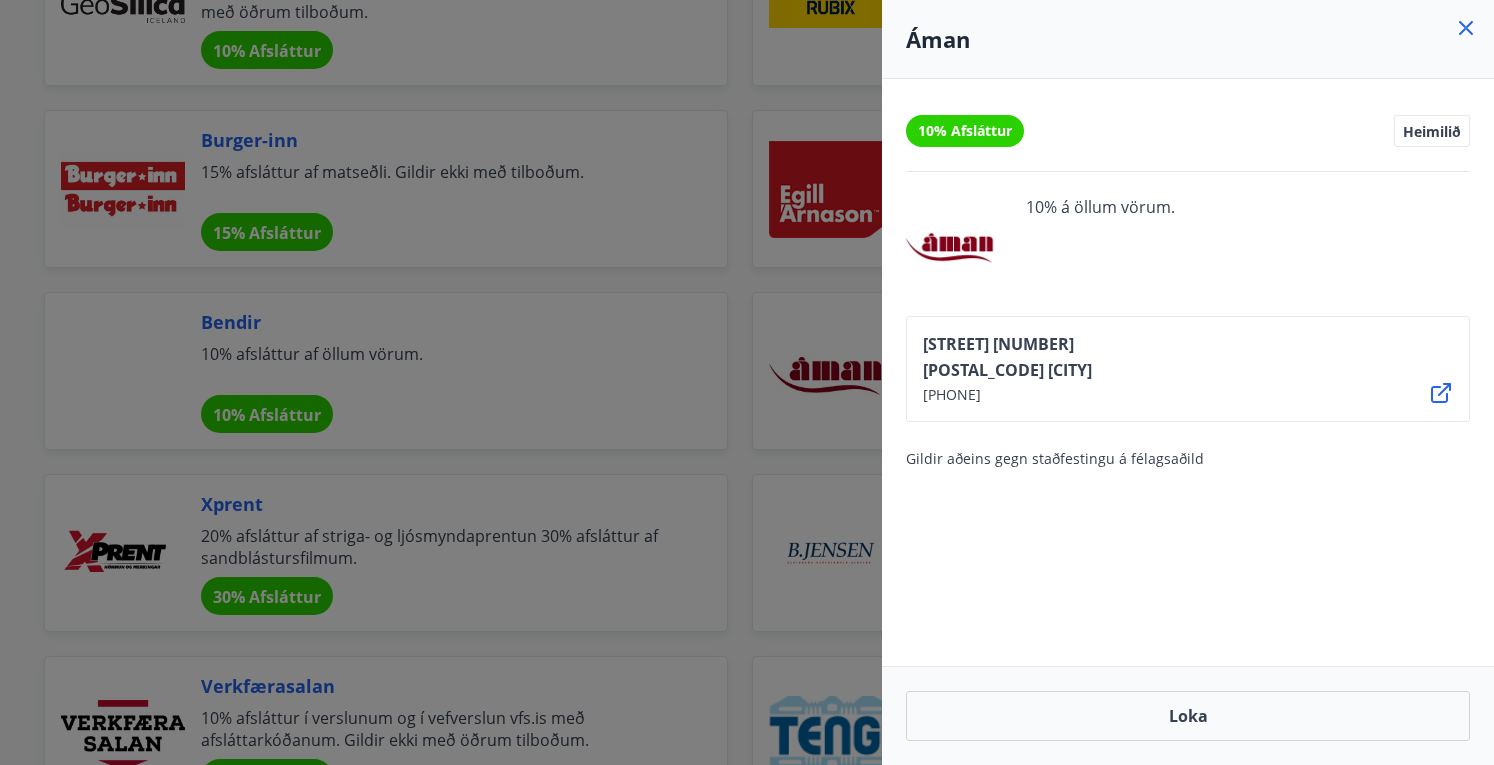 click at bounding box center (747, 382) 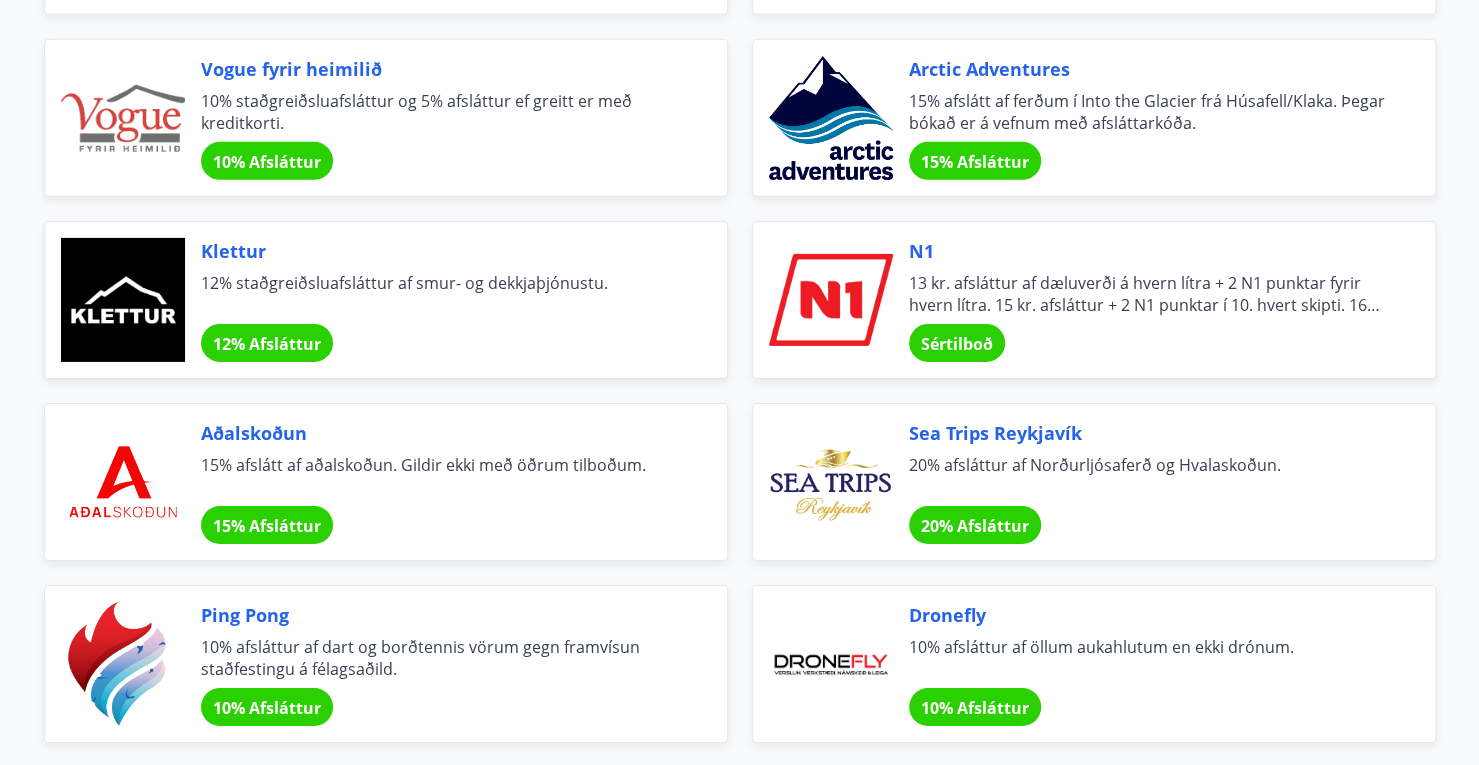 scroll, scrollTop: 3680, scrollLeft: 0, axis: vertical 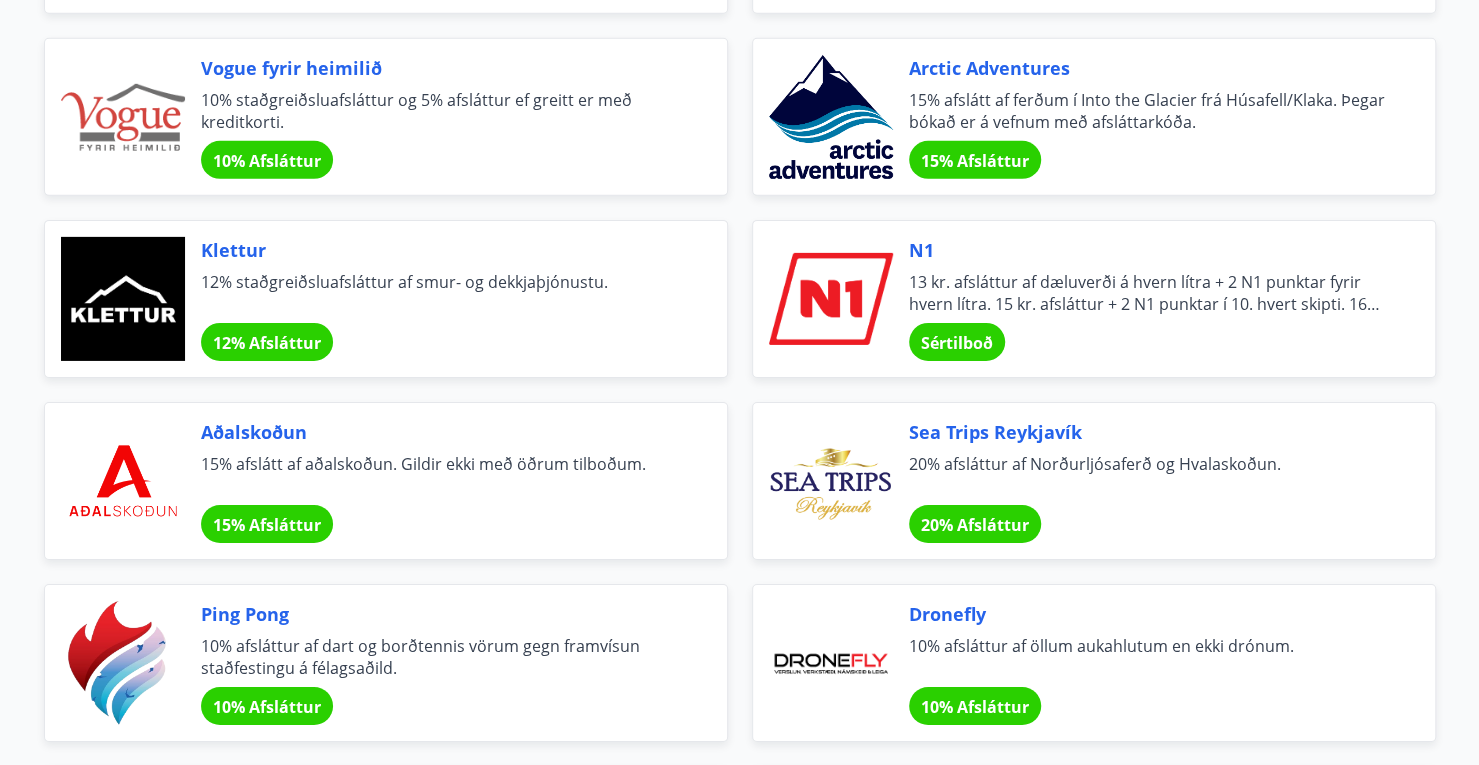 click on "Sea Trips Reykjavík 20% afsláttur af Norðurljósaferð og Hvalaskoðun. 20% Afsláttur" at bounding box center (1082, 469) 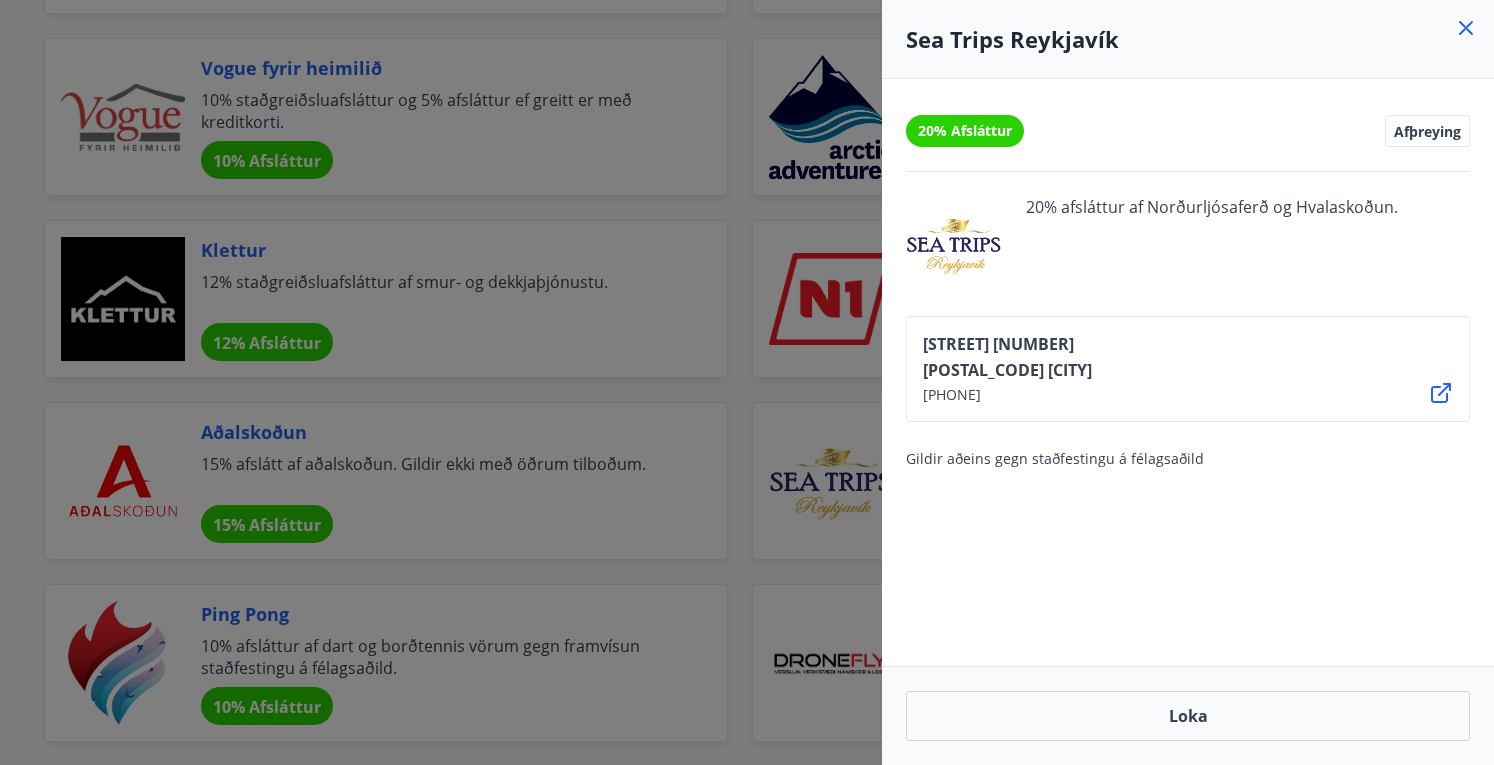 click at bounding box center (747, 382) 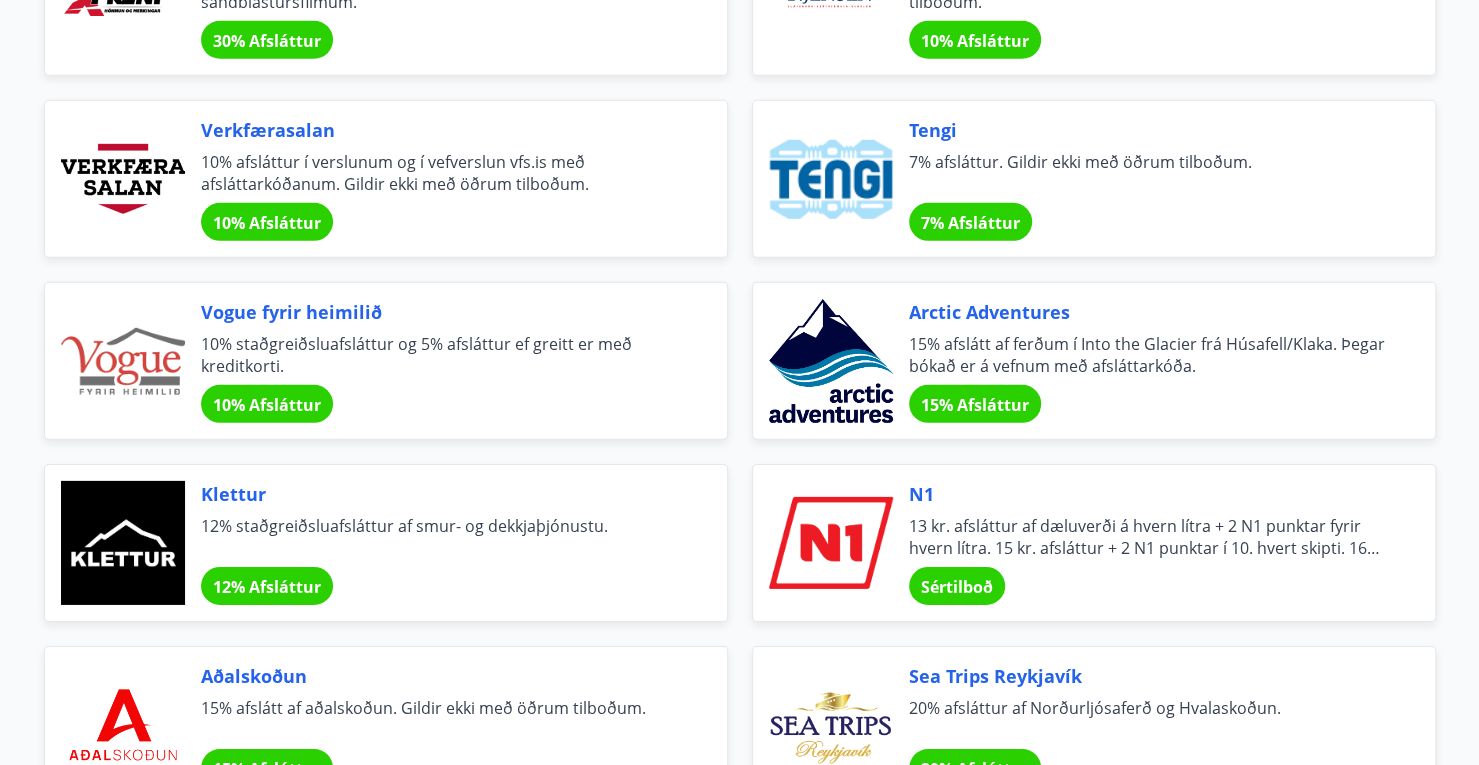 scroll, scrollTop: 3480, scrollLeft: 0, axis: vertical 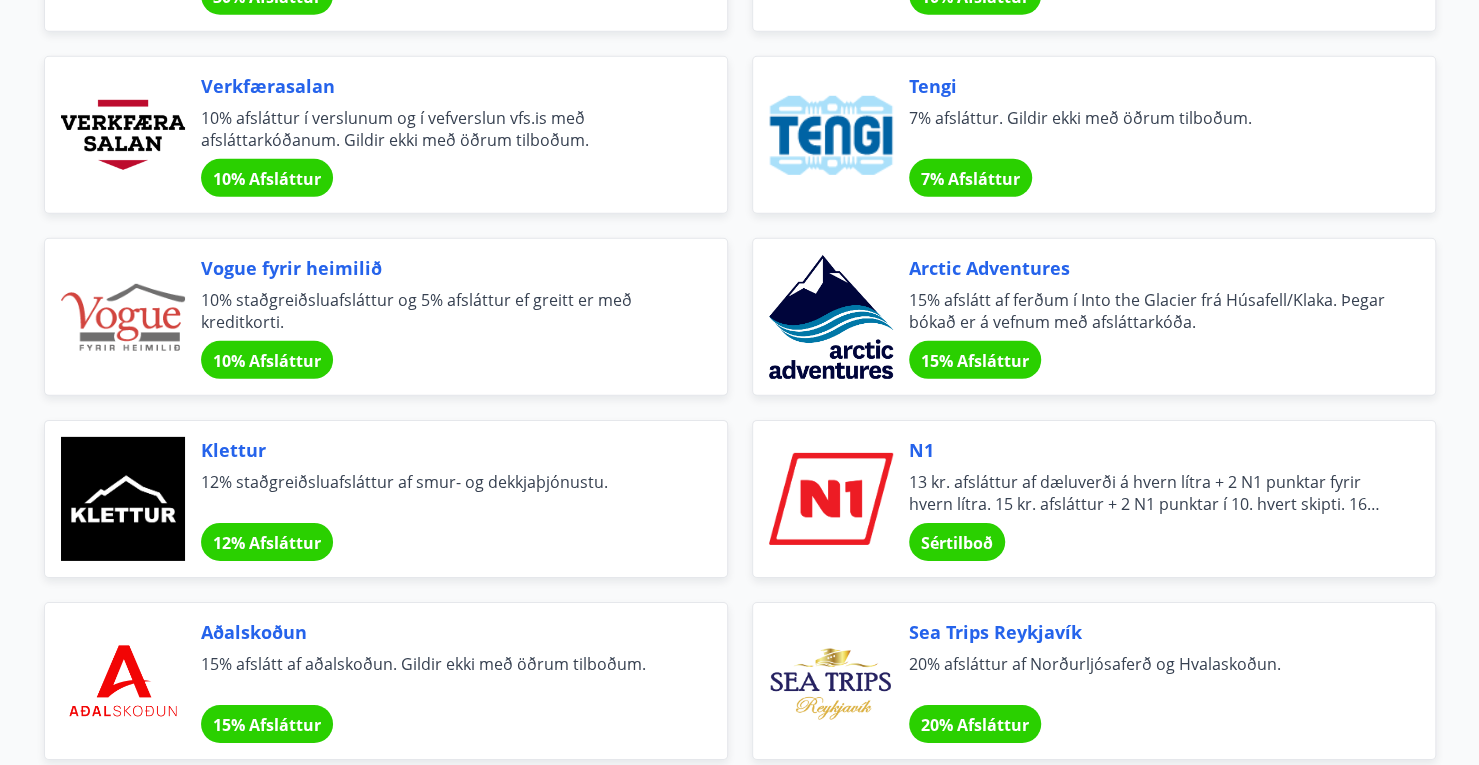 click on "13 kr. afsláttur af dæluverði á hvern lítra + 2 N1 punktar fyrir hvern lítra.
15 kr. afsláttur + 2 N1 punktar í 10. hvert skipti.
16 kr. afsláttur á afmælisdegi + 2 N1 punktar.
Ásamt öðrum sérkjörum. Sjá nánar í hlekk
Kjör í vefverslun gilda einnig á vörukaupum á bíla- og rekstrarvörum í  vefverslun.n1.is
Innskráning með rafrænum skilríkjum. Athugið að skrá þarf hópanúmer á N1 kortið til að fá sérkjör." at bounding box center [1148, 493] 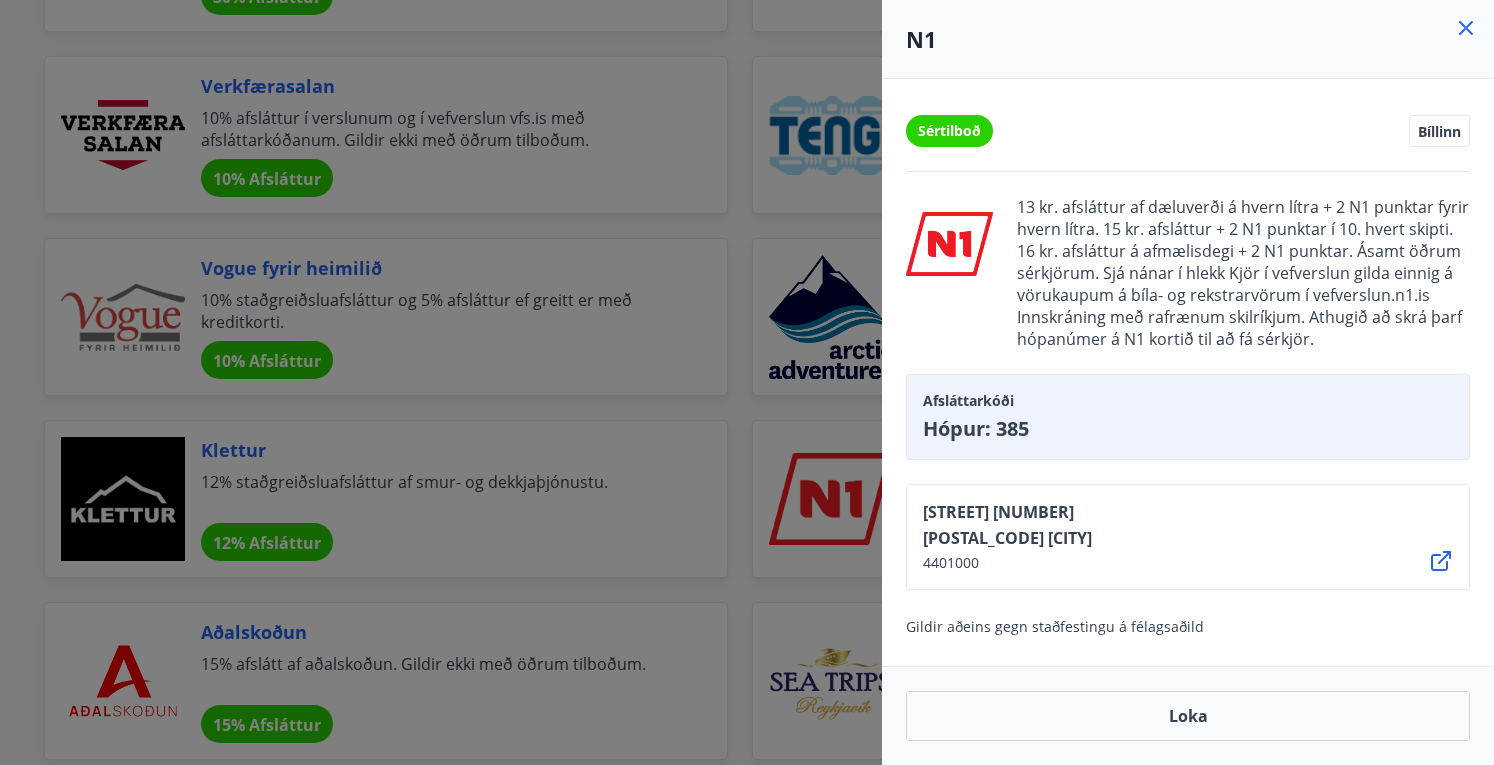click at bounding box center [747, 382] 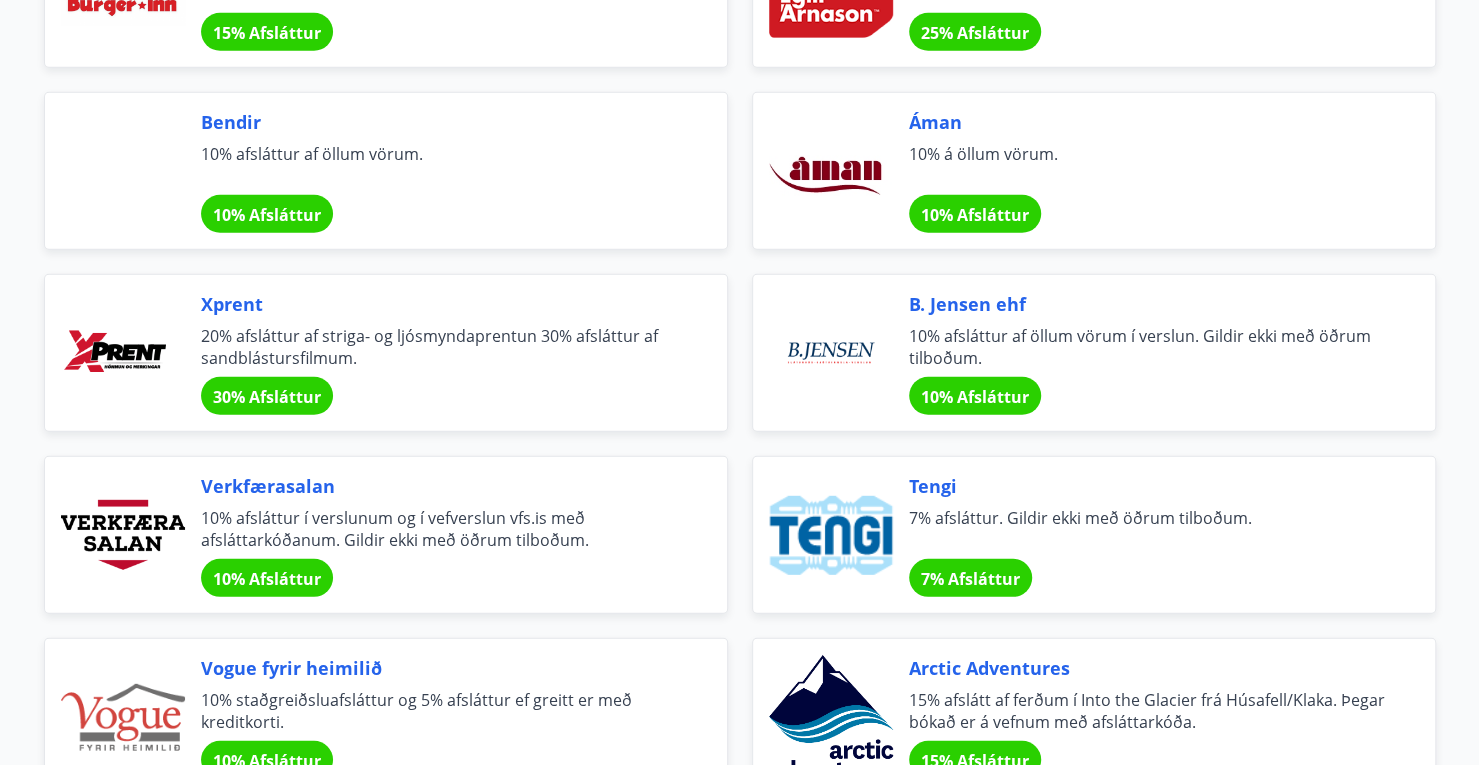 scroll, scrollTop: 3040, scrollLeft: 0, axis: vertical 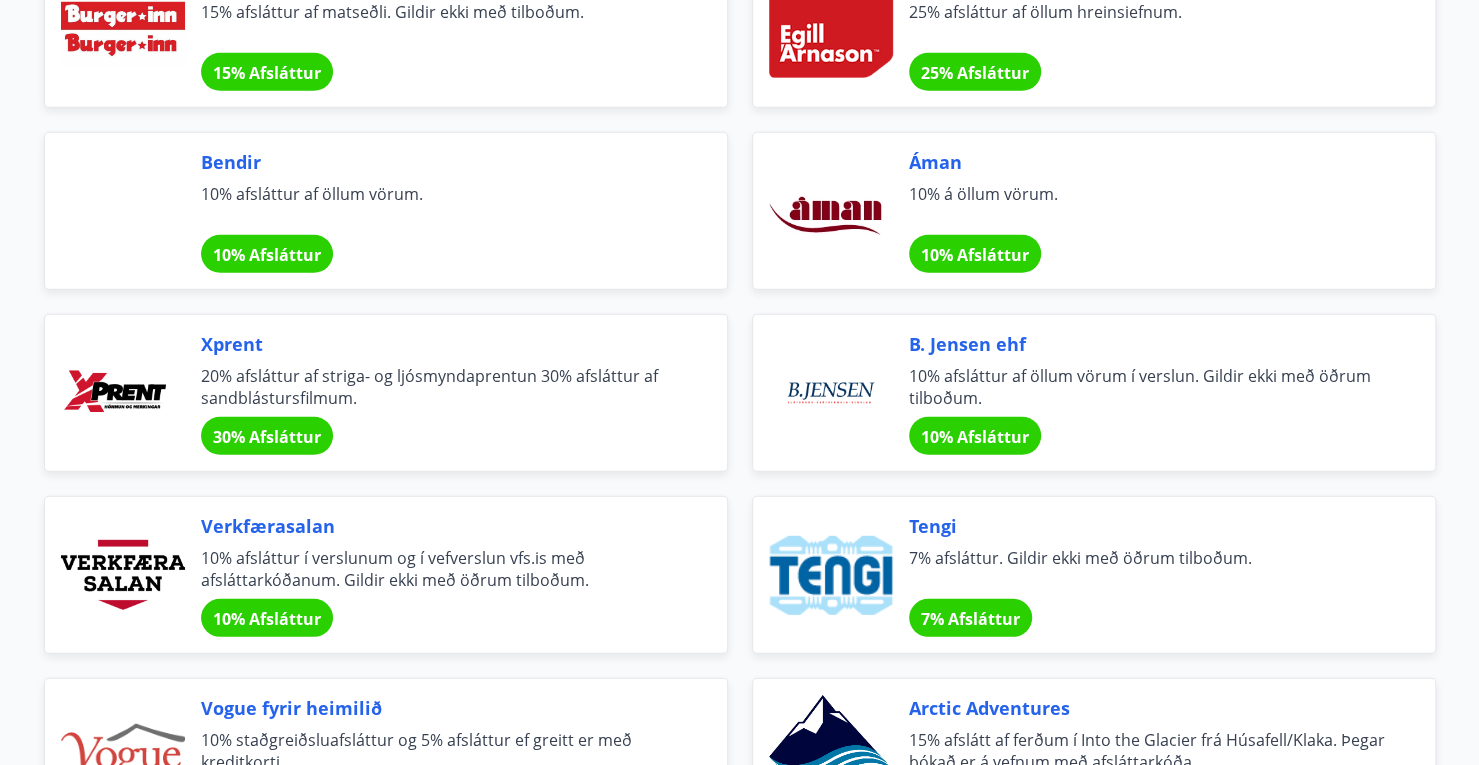 click on "10% afsláttur í verslunum og í vefverslun vfs.is með afsláttarkóðanum. Gildir ekki með öðrum tilboðum." at bounding box center (440, 569) 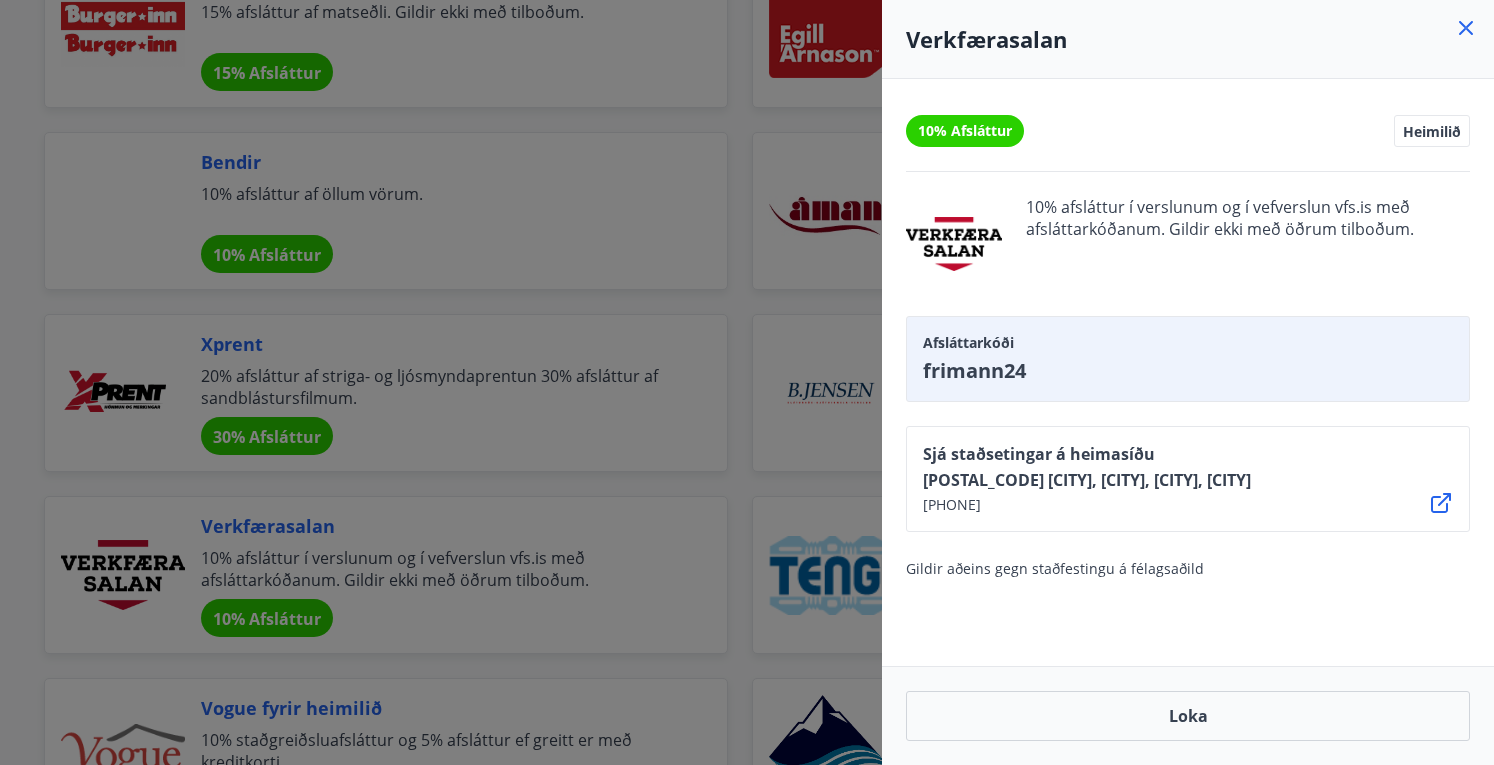 click at bounding box center [747, 382] 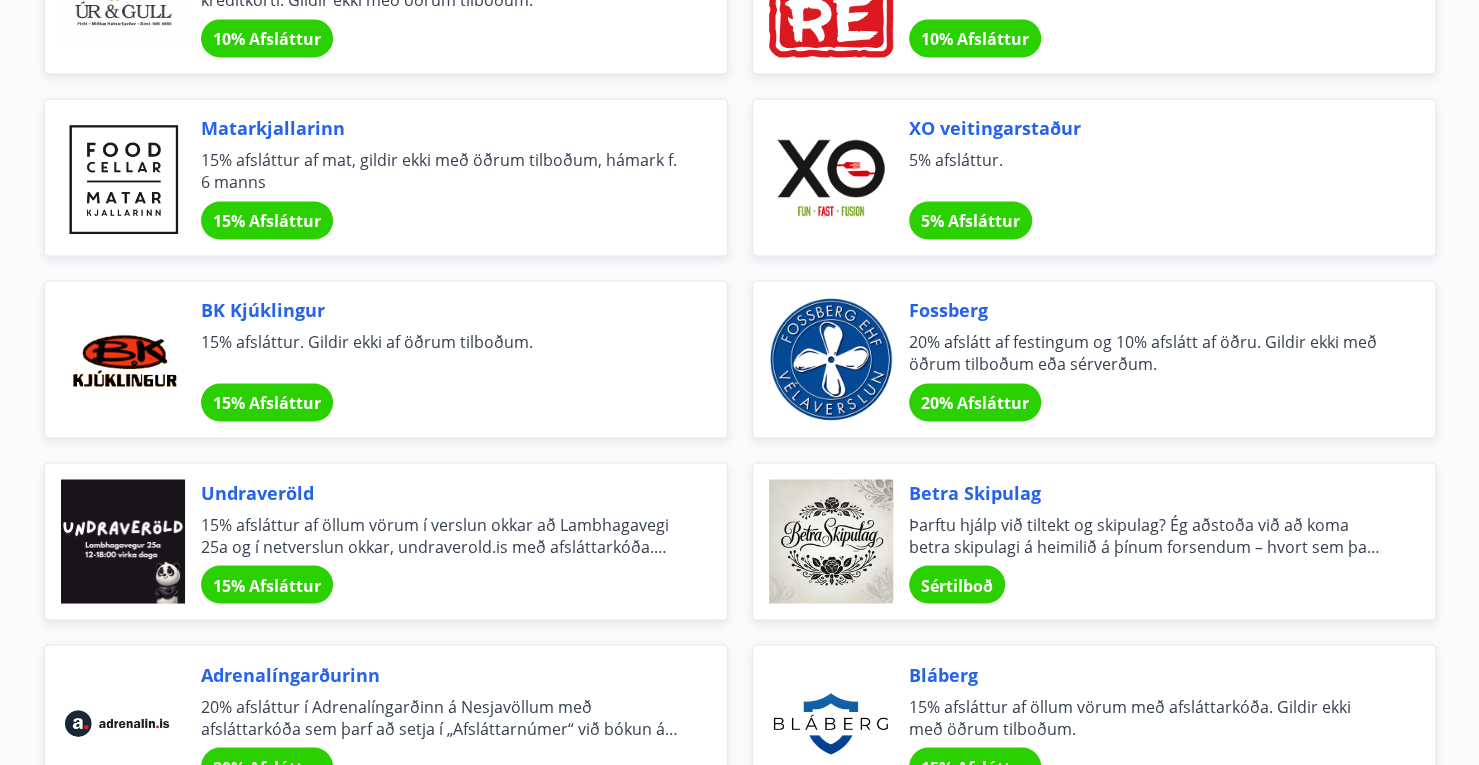 scroll, scrollTop: 1720, scrollLeft: 0, axis: vertical 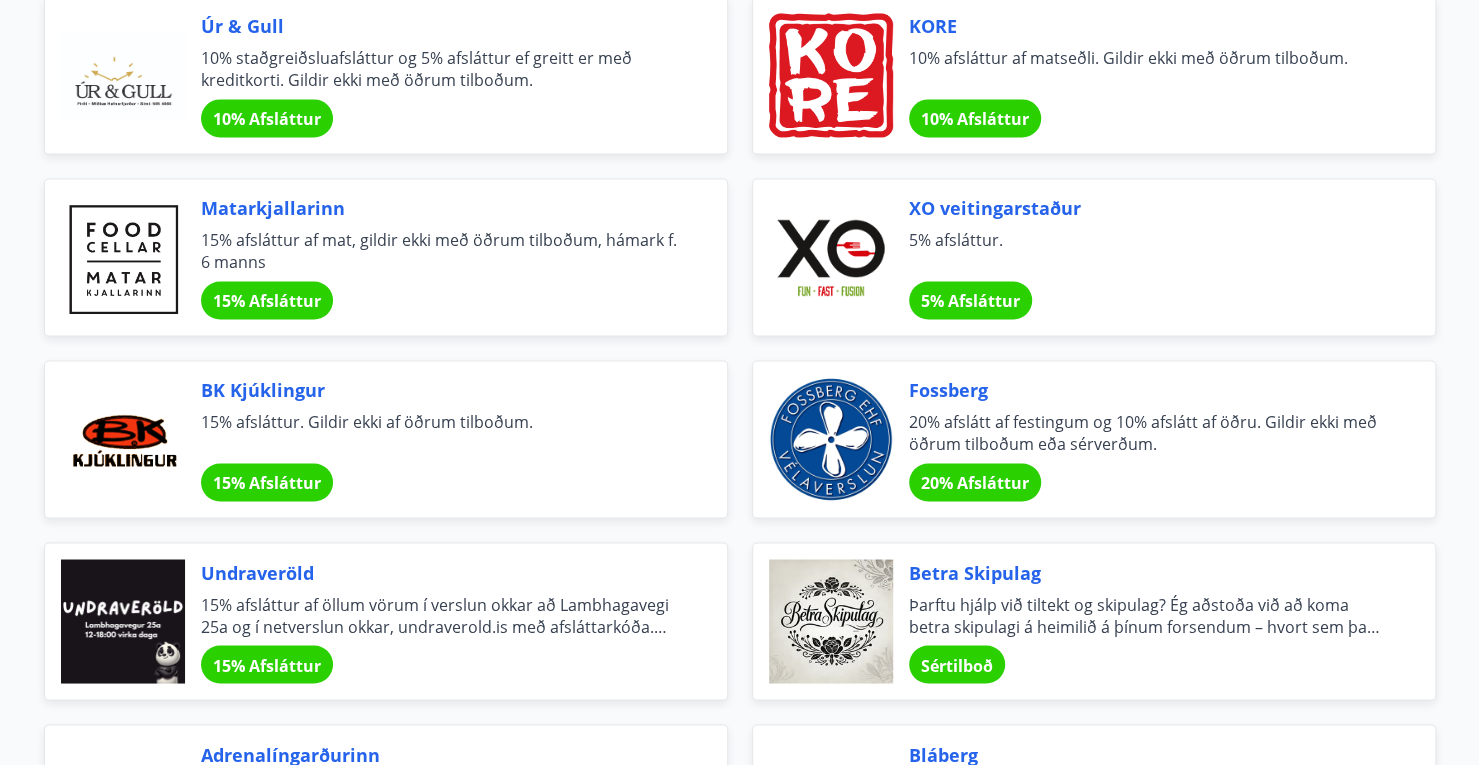 click on "BK Kjúklingur 15% afsláttur. Gildir ekki af öðrum tilboðum. 15% Afsláttur" at bounding box center [440, 439] 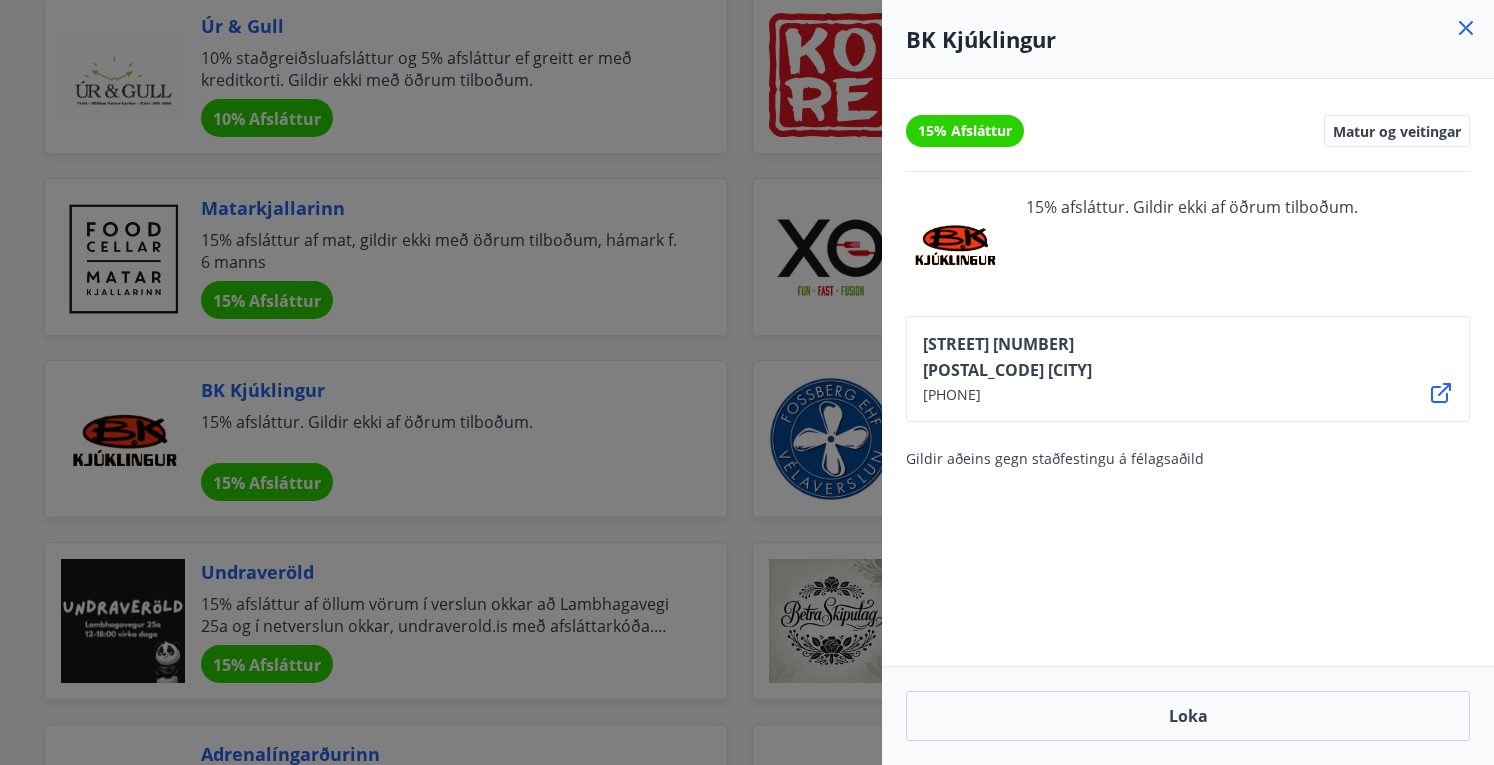 click at bounding box center [747, 382] 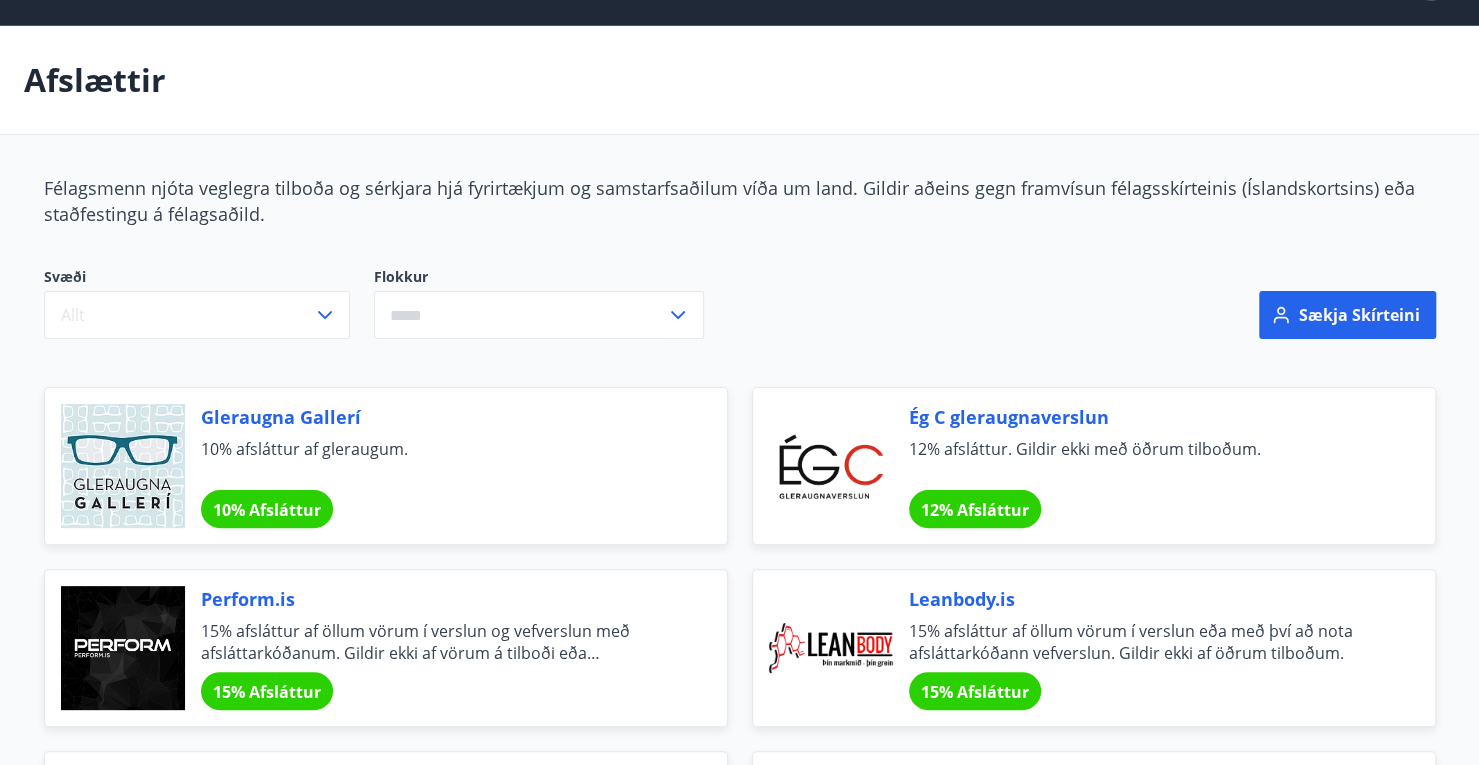 scroll, scrollTop: 0, scrollLeft: 0, axis: both 